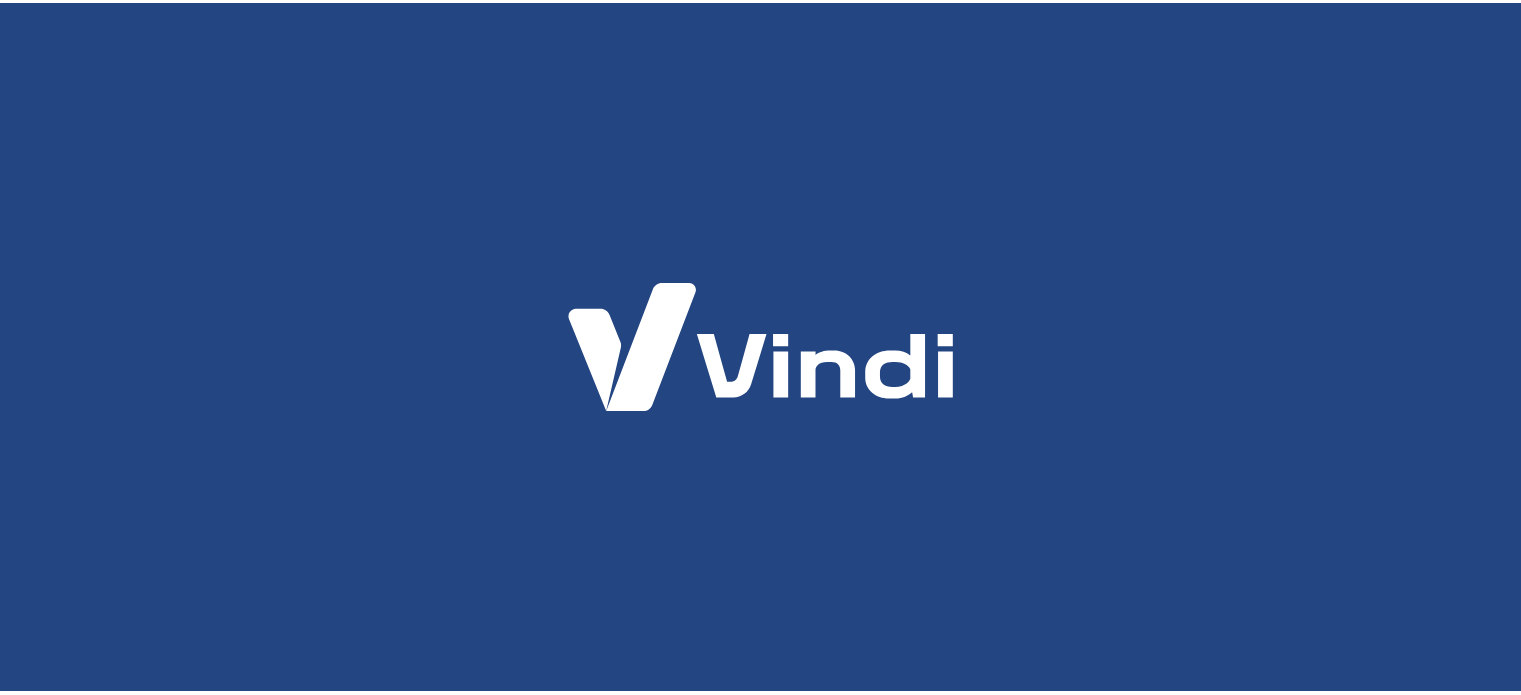 scroll, scrollTop: 0, scrollLeft: 0, axis: both 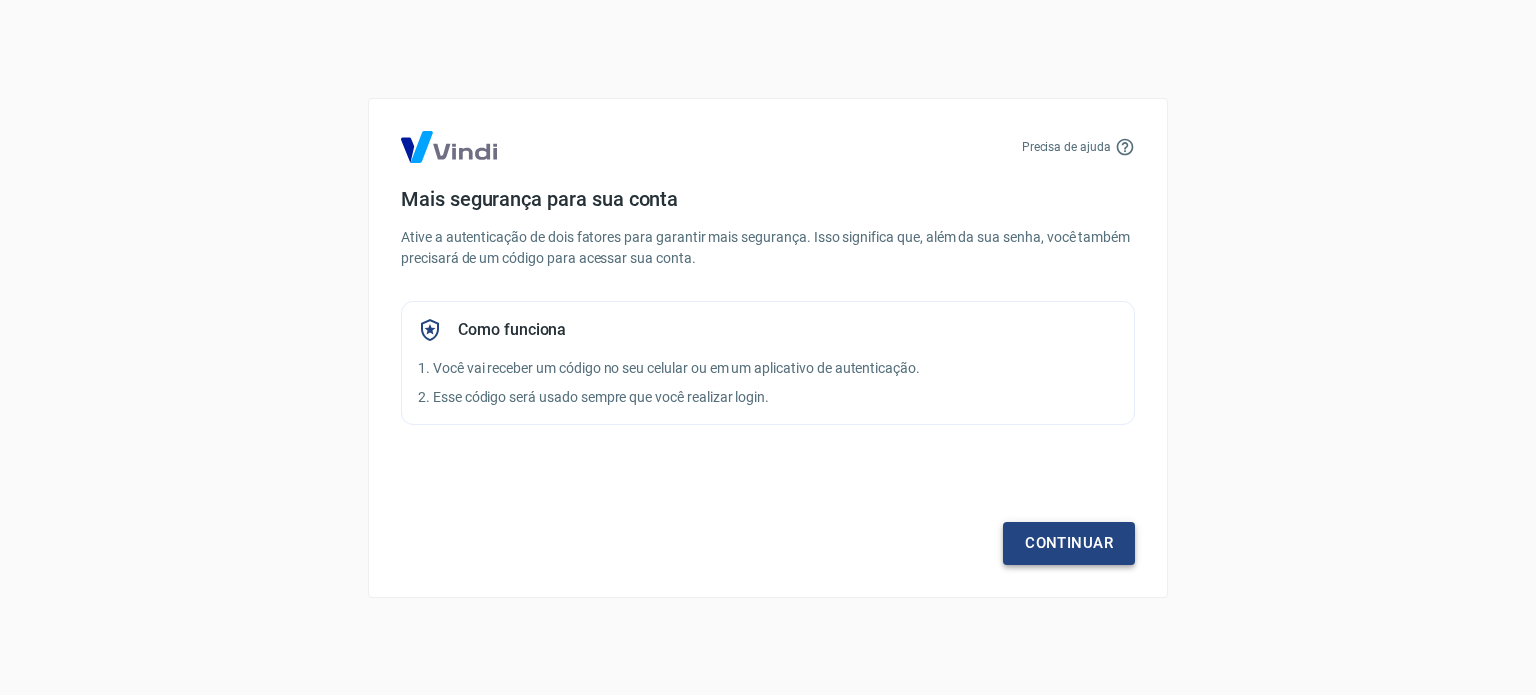 click on "Continuar" at bounding box center [1069, 543] 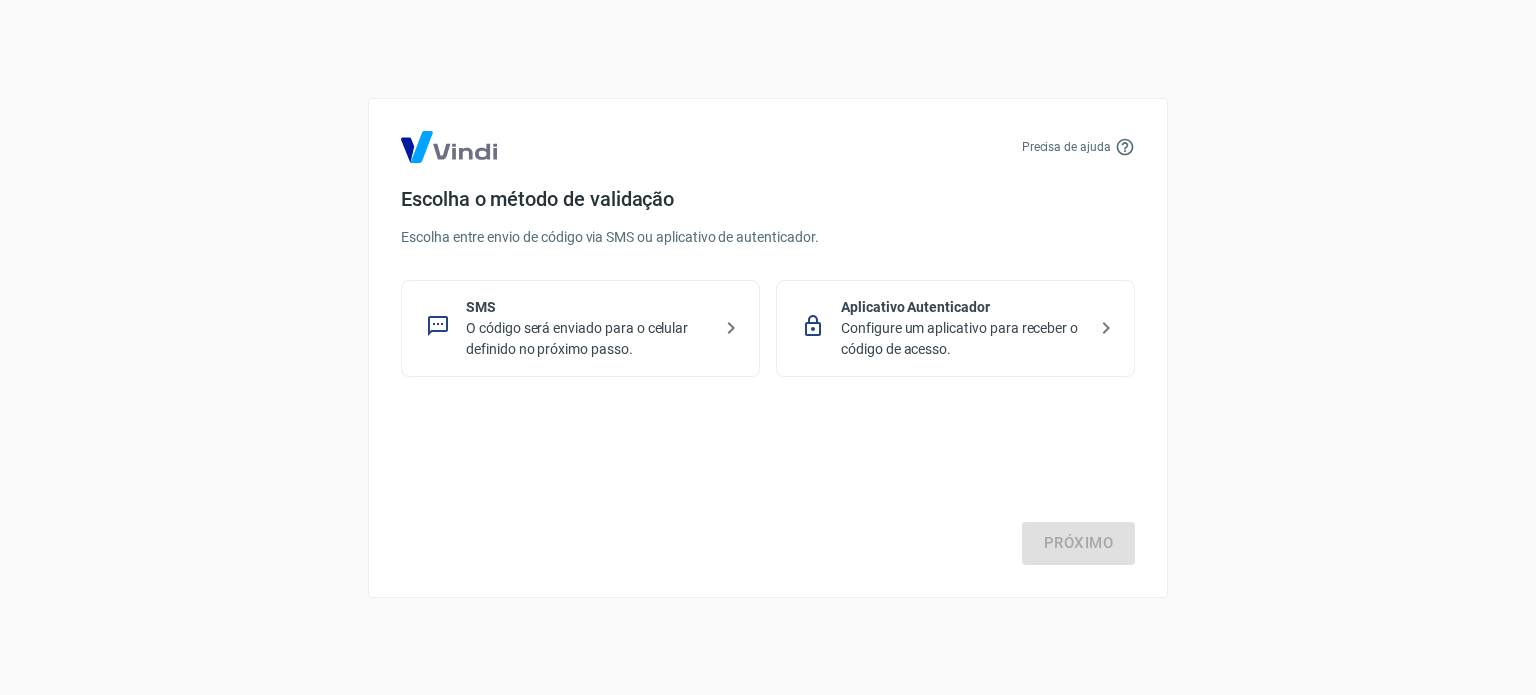 click on "O código será enviado para o celular definido no próximo passo." at bounding box center (588, 339) 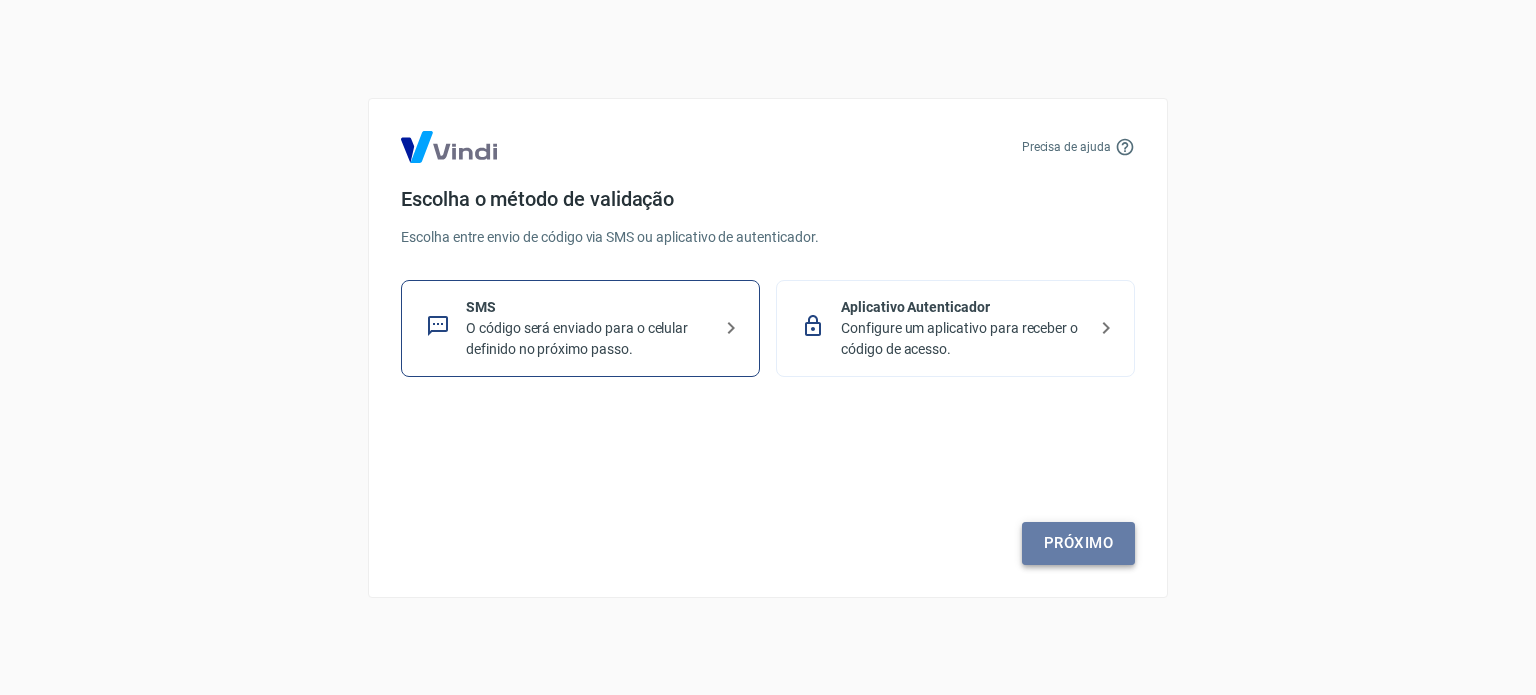 click on "Próximo" at bounding box center [1078, 543] 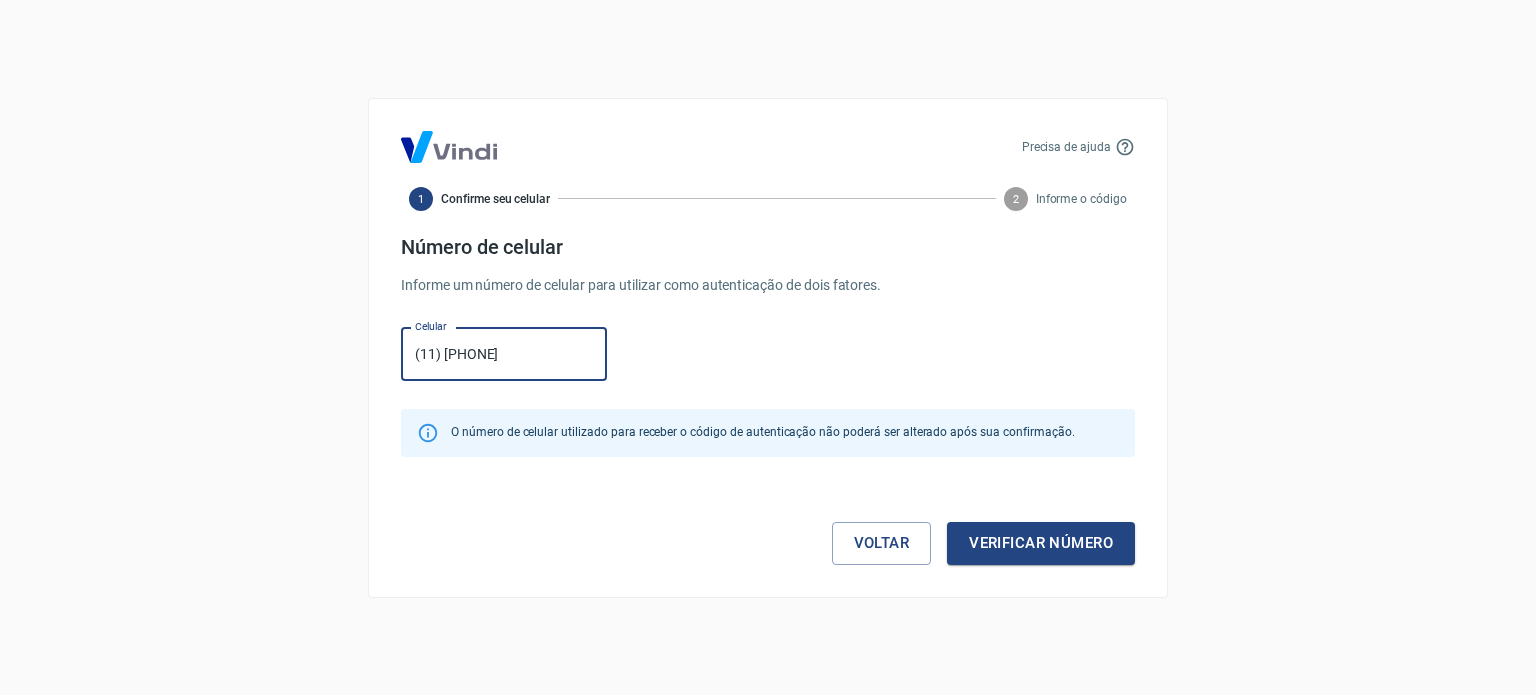 type on "[PHONE]" 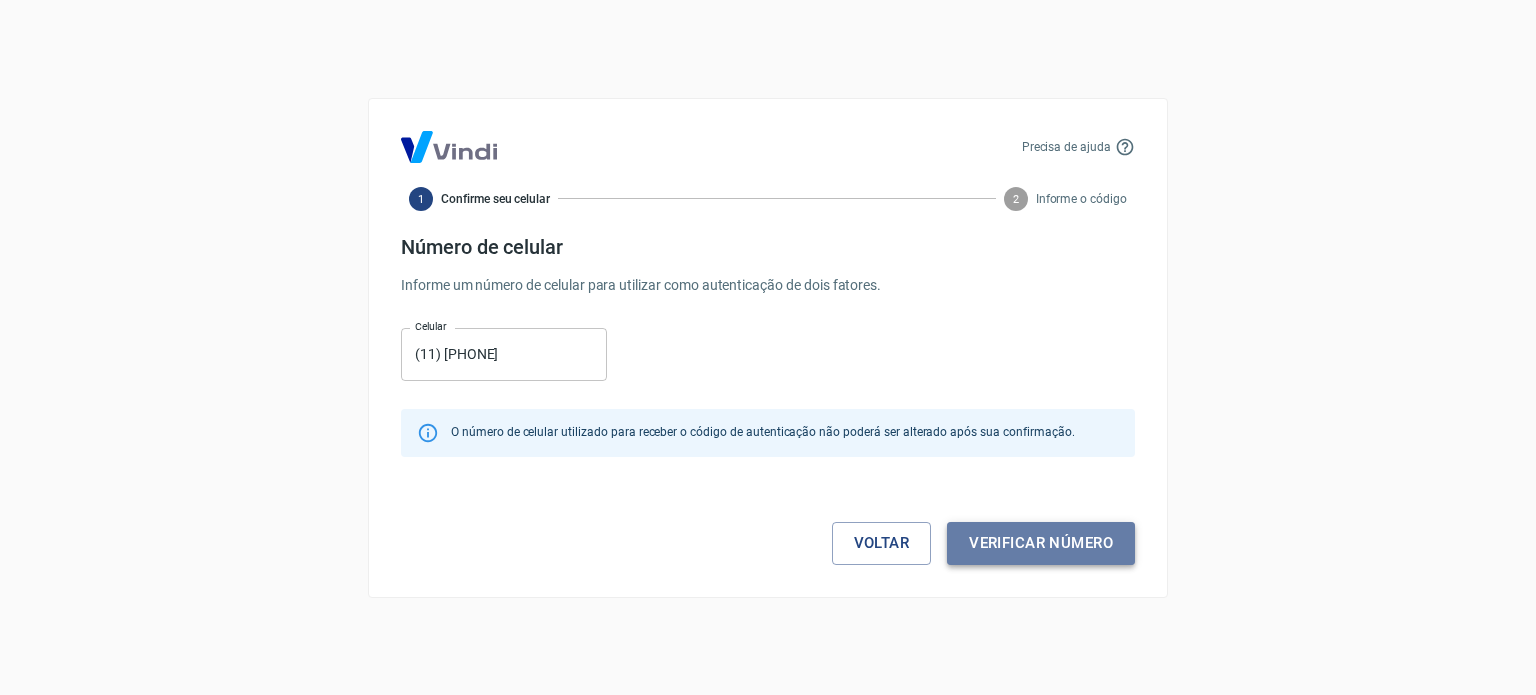 click on "Verificar número" at bounding box center (1041, 543) 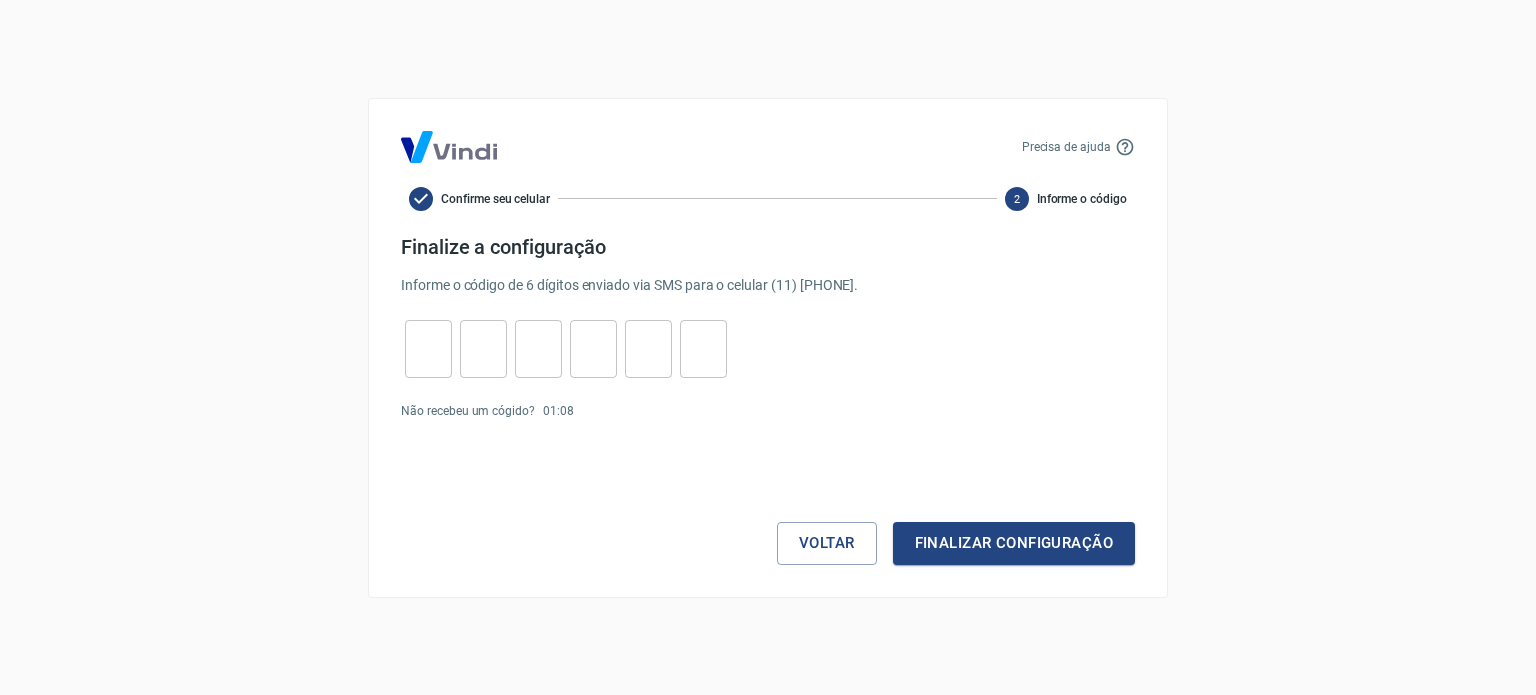 click at bounding box center (428, 348) 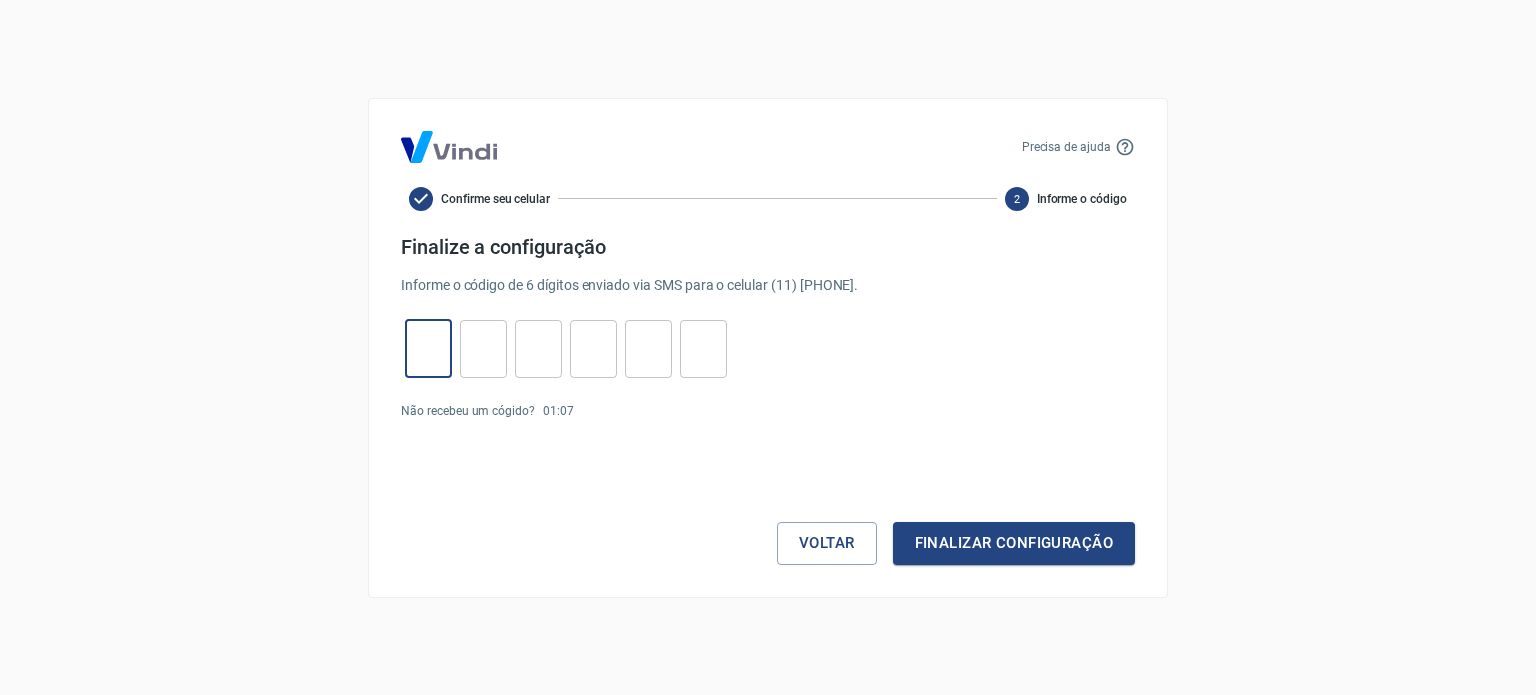 type on "8" 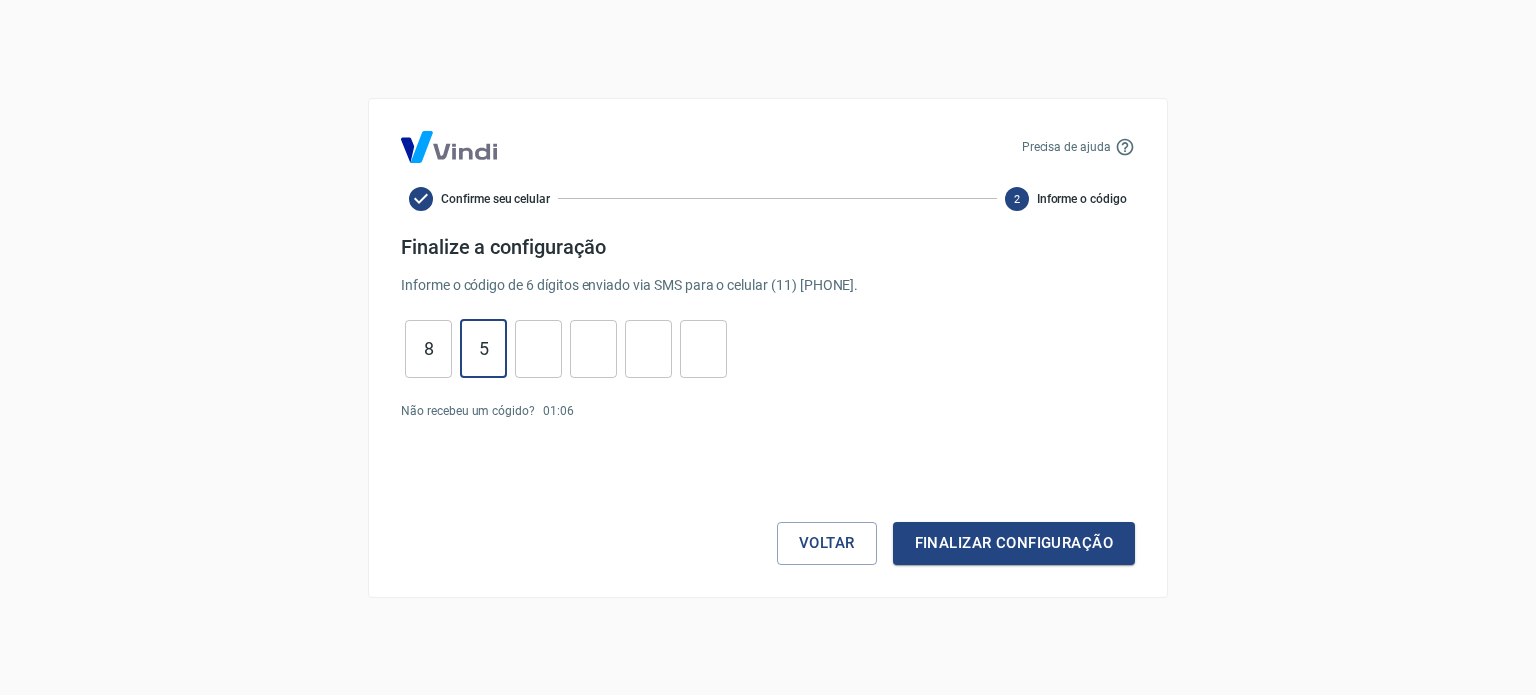 type on "5" 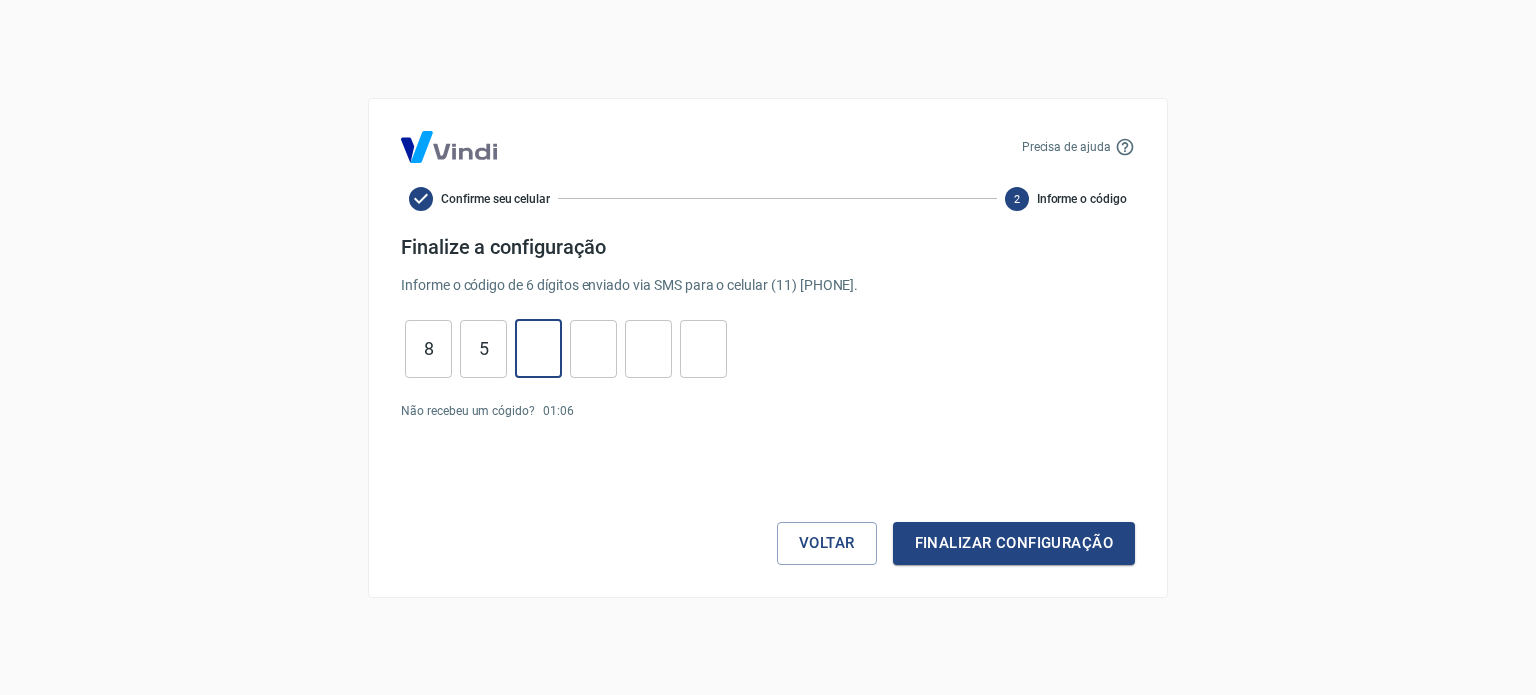 type on "2" 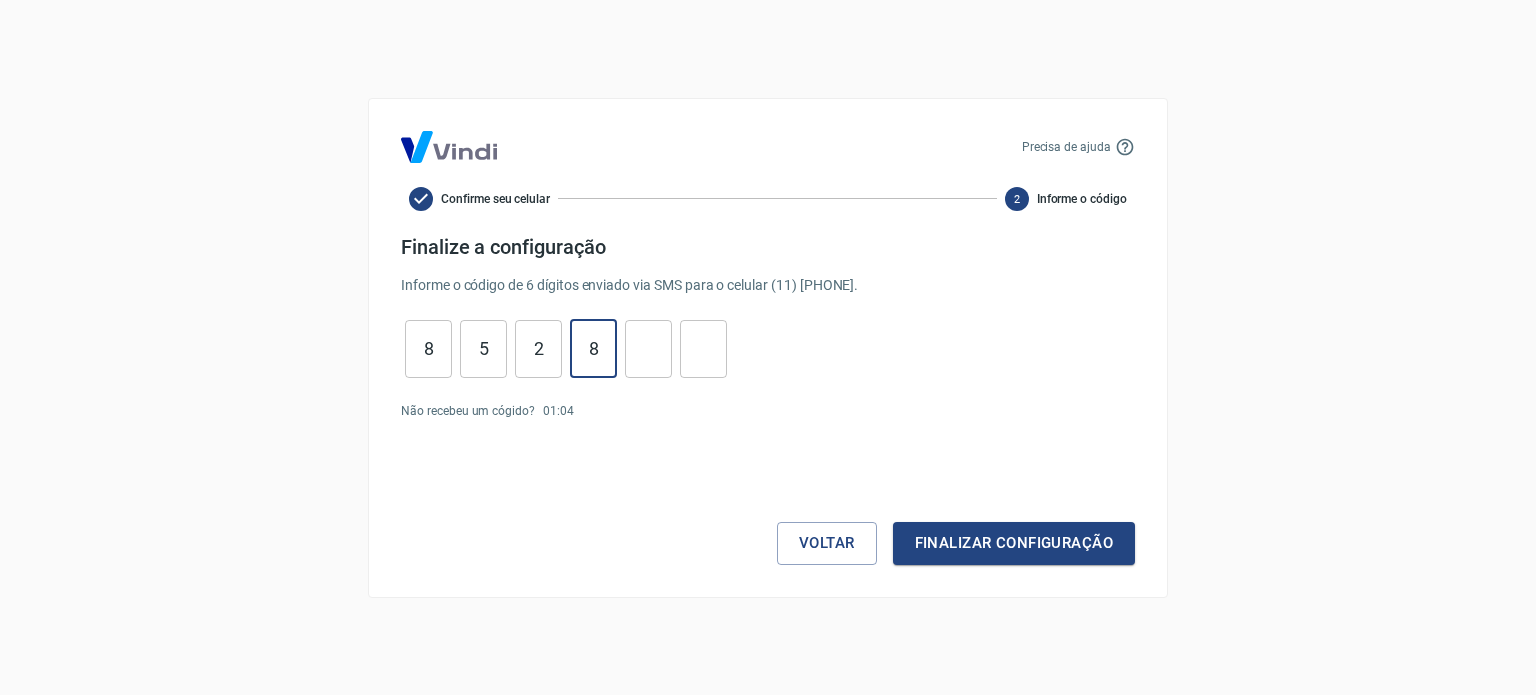 type on "8" 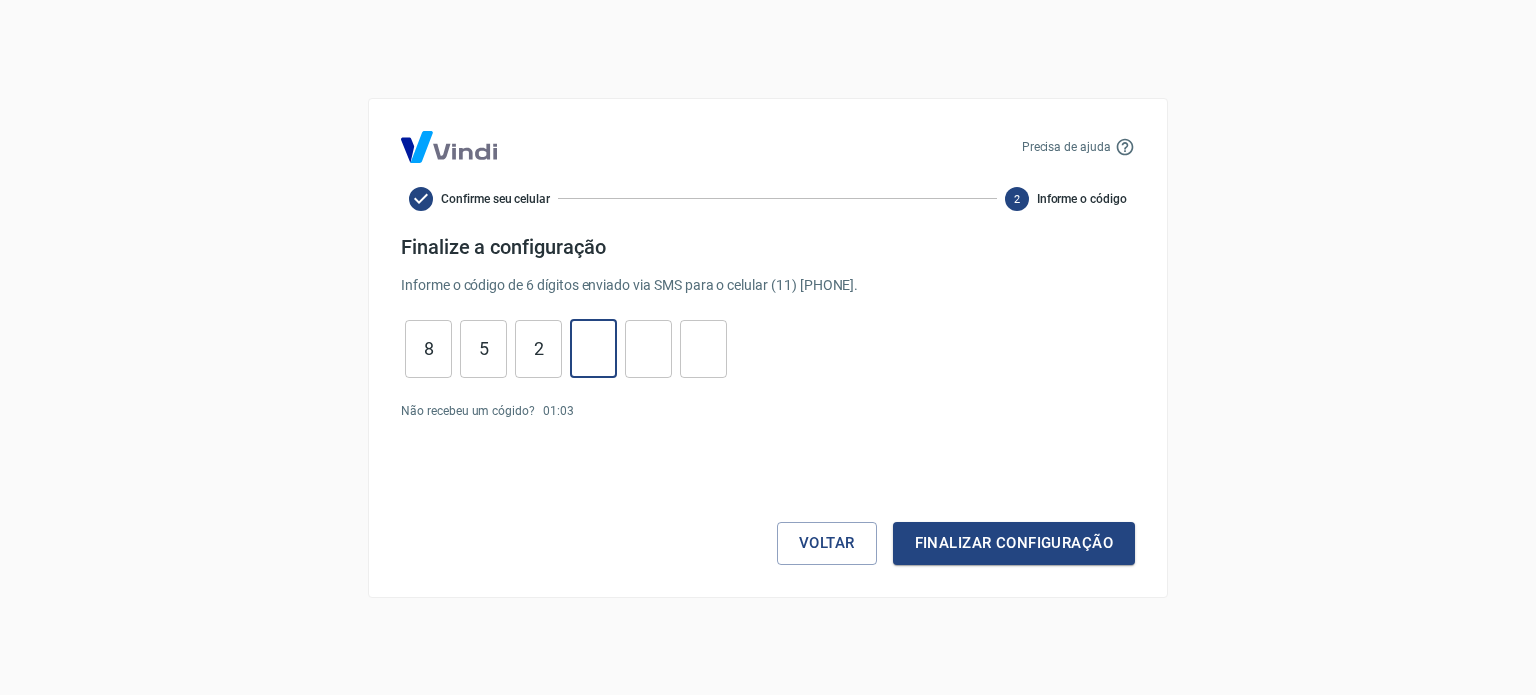 type on "5" 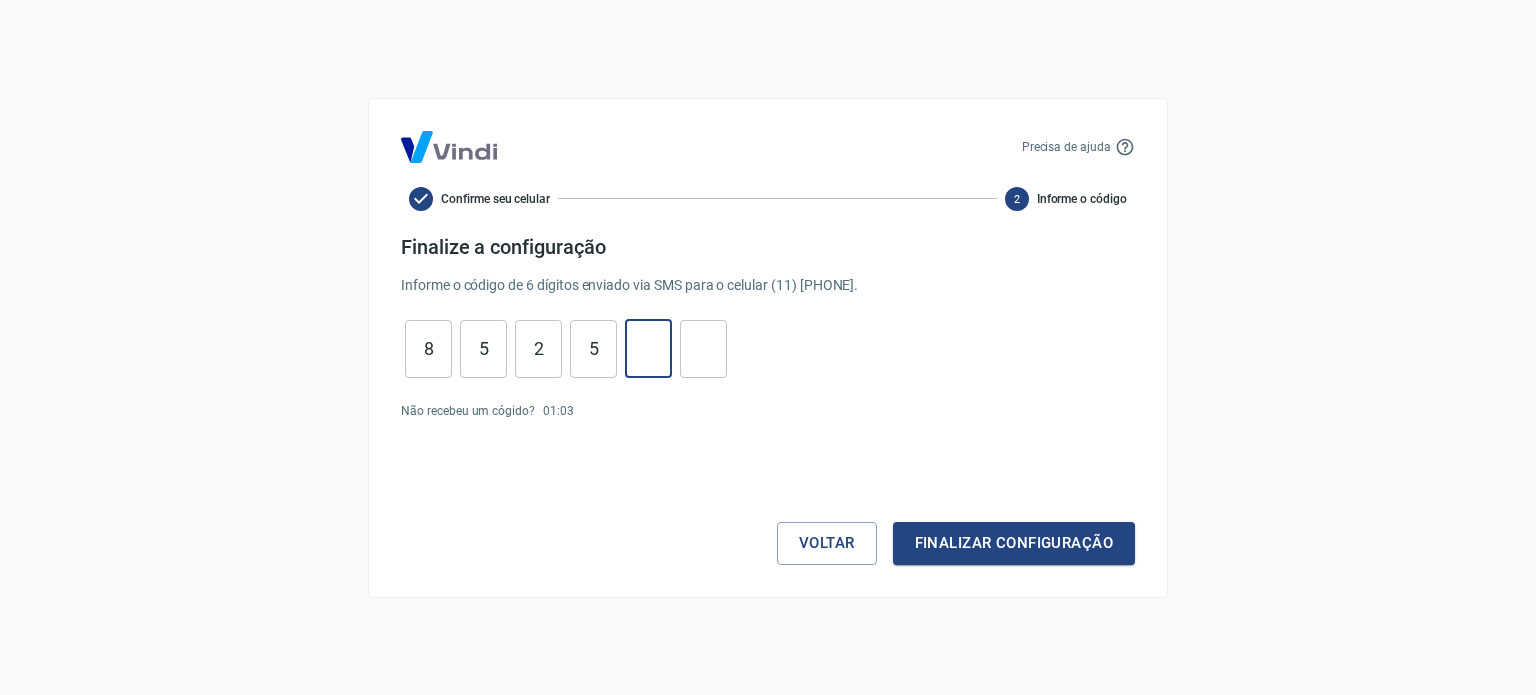 type on "1" 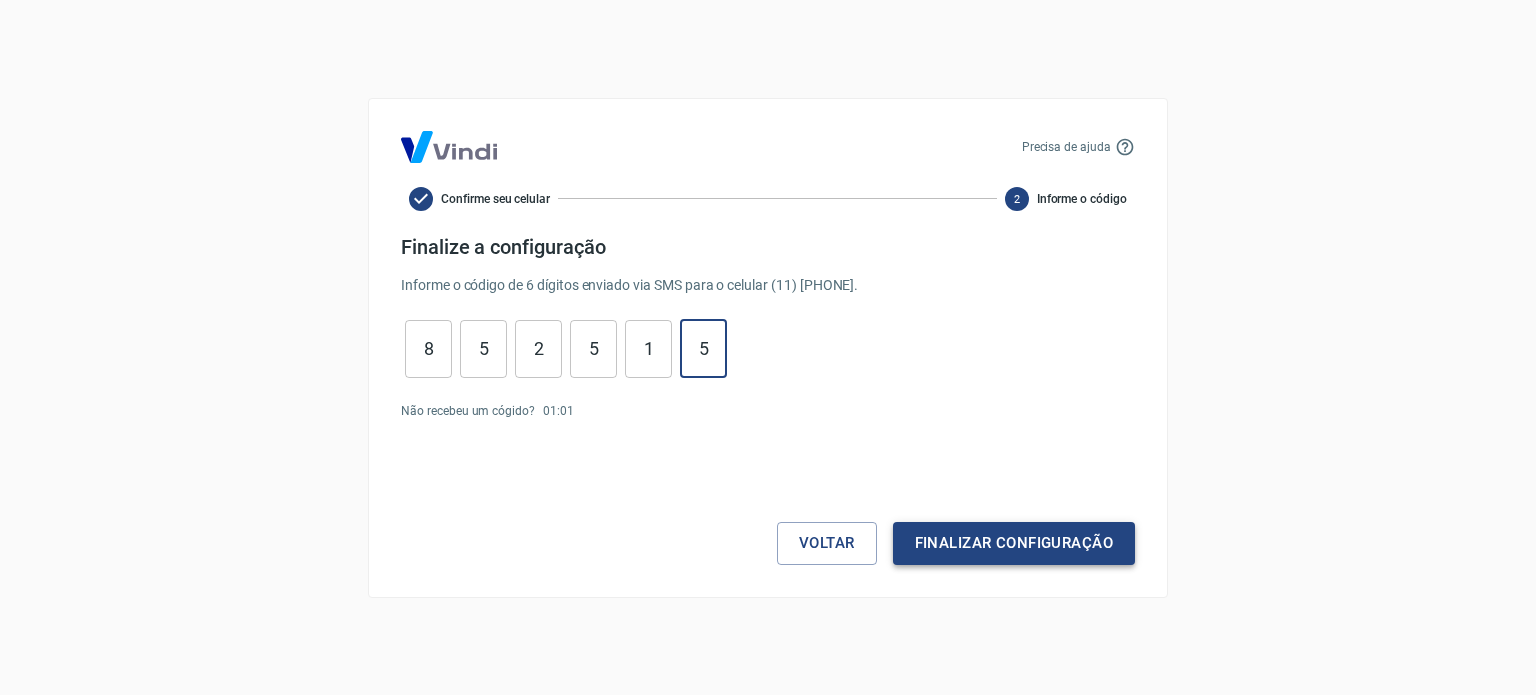 type on "5" 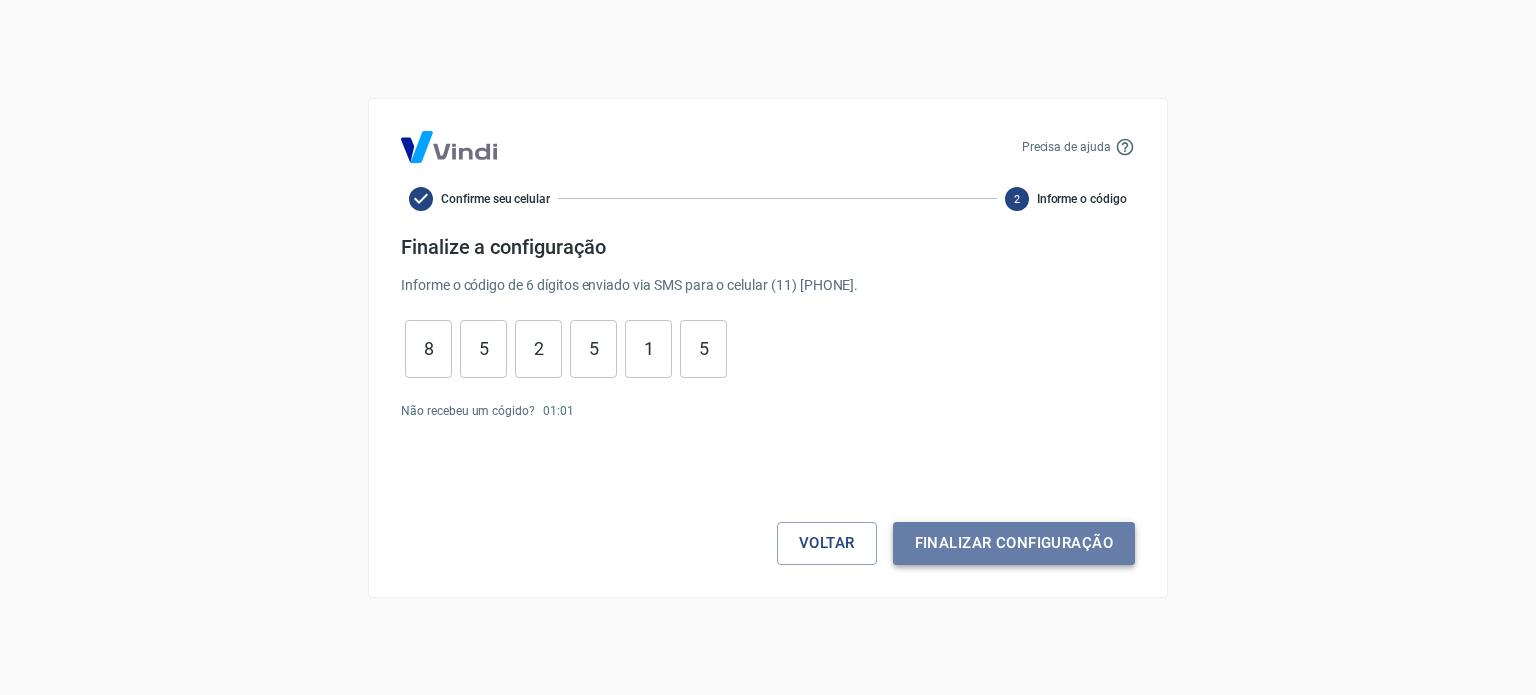 click on "Finalizar configuração" at bounding box center (1014, 543) 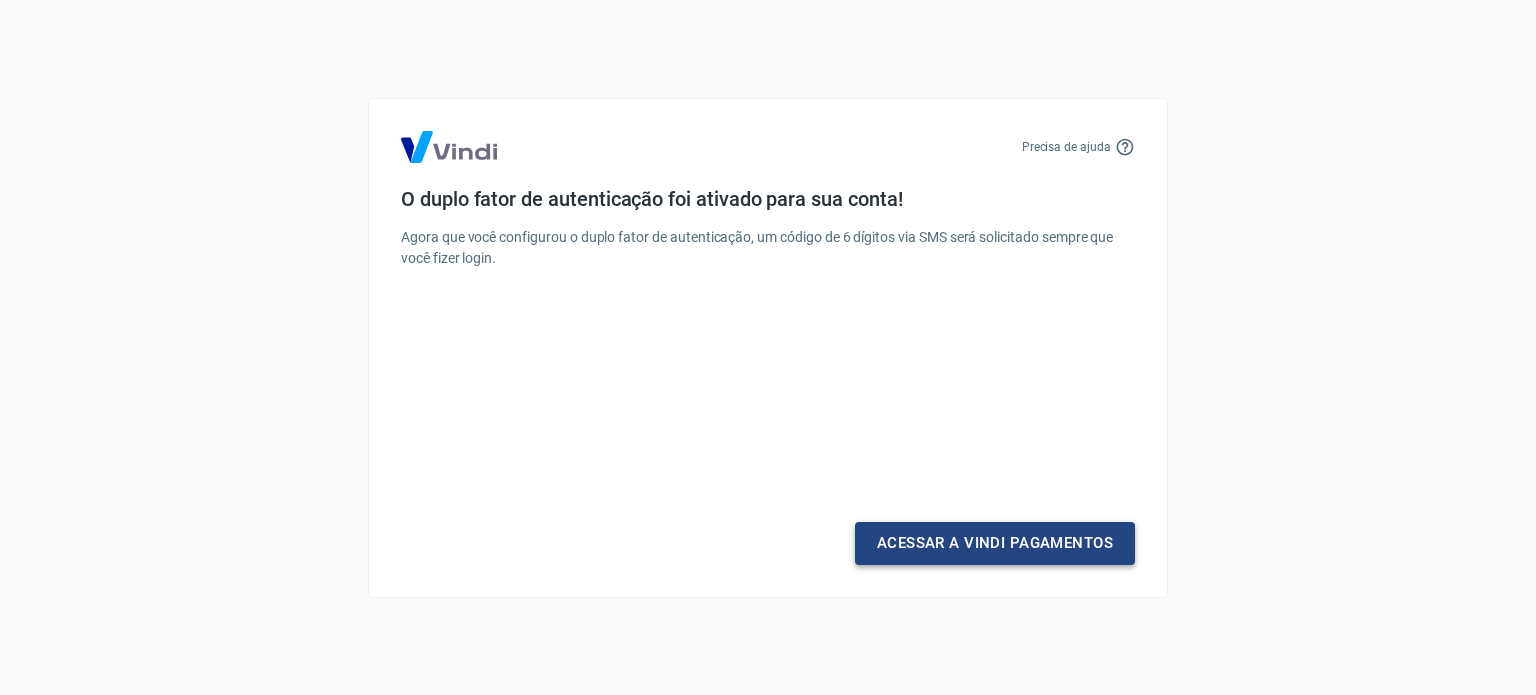 click on "Acessar a Vindi Pagamentos" at bounding box center [995, 543] 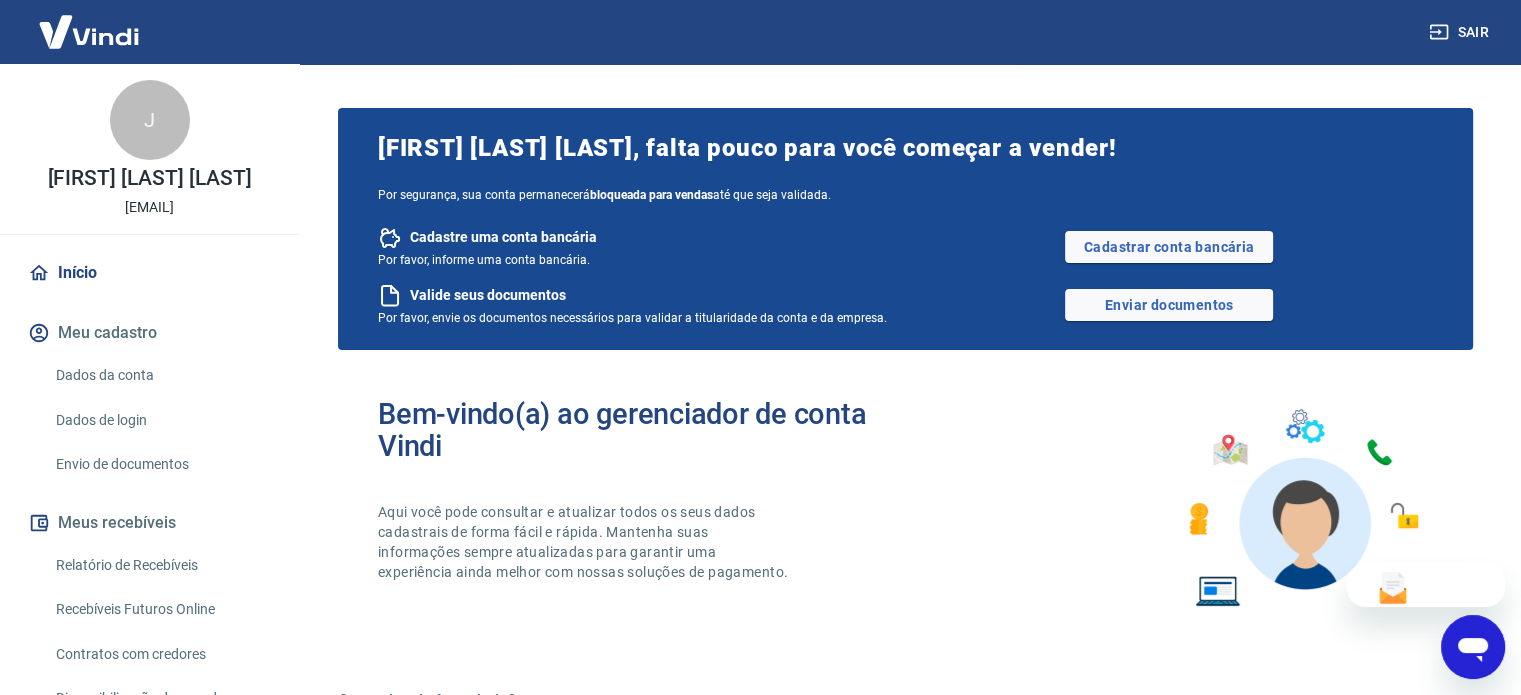 scroll, scrollTop: 0, scrollLeft: 0, axis: both 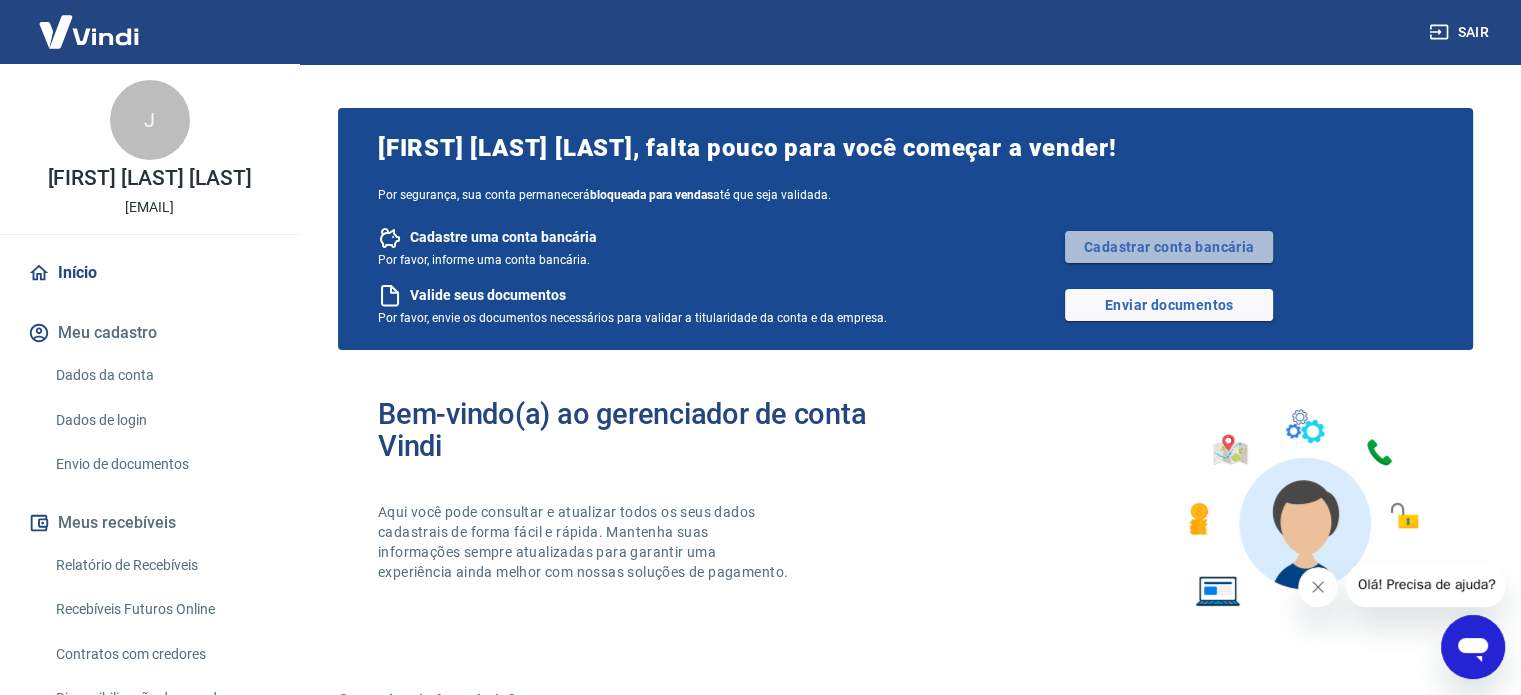 click on "Cadastrar conta bancária" at bounding box center [1169, 247] 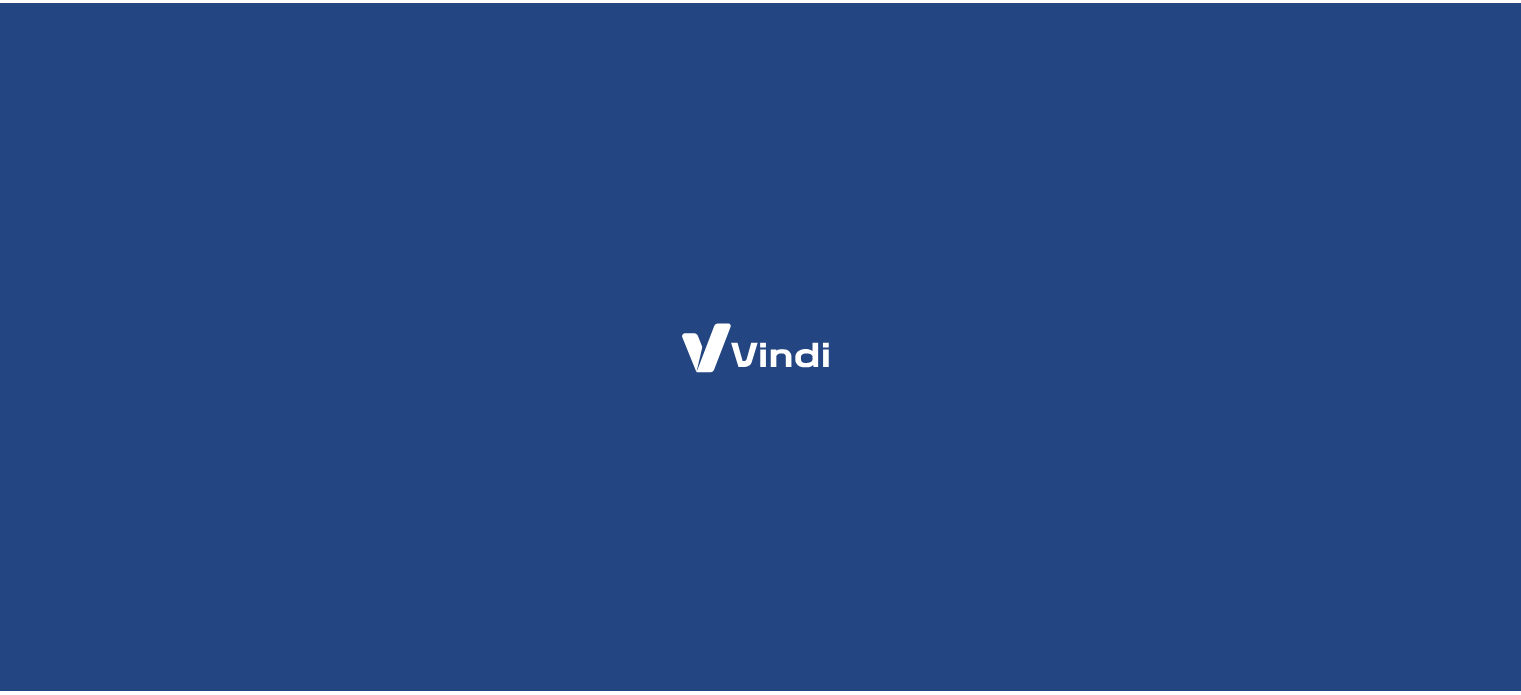 scroll, scrollTop: 0, scrollLeft: 0, axis: both 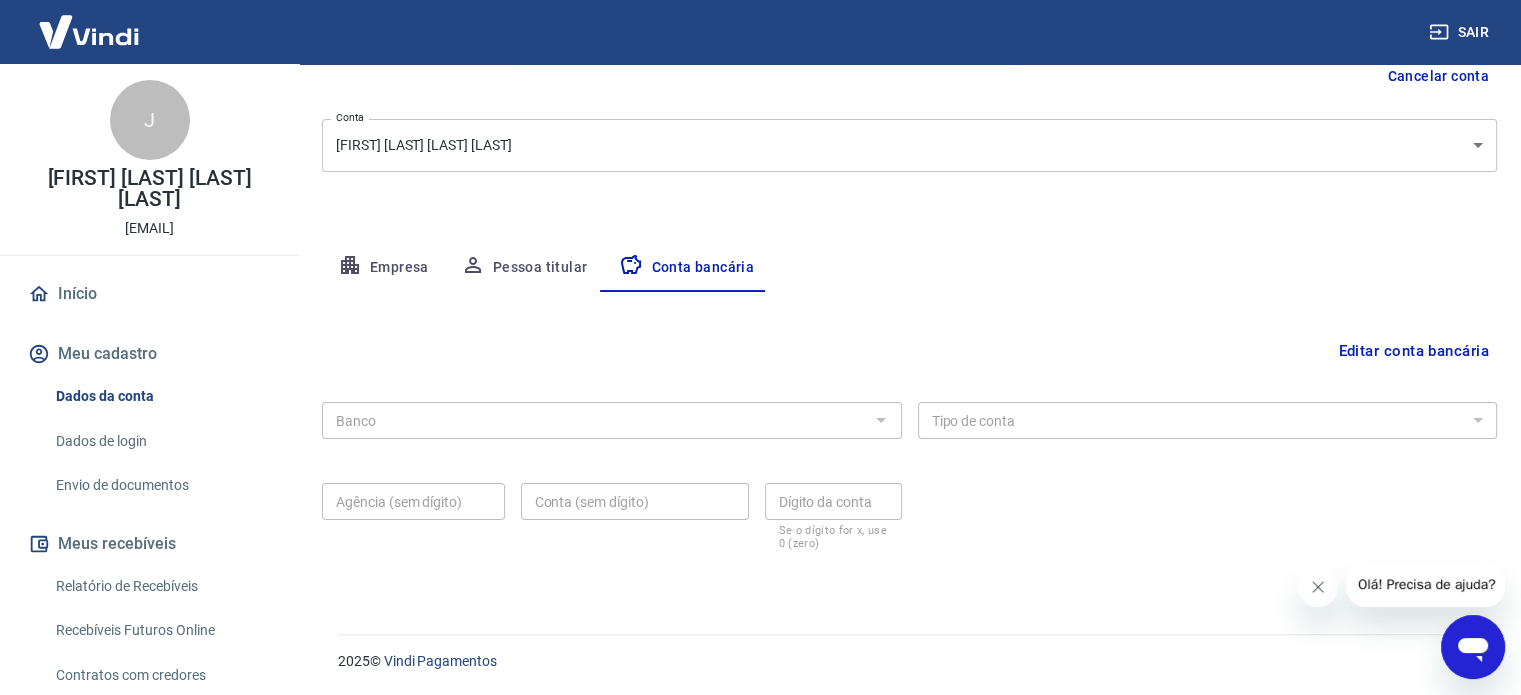 click on "Banco" at bounding box center [612, 420] 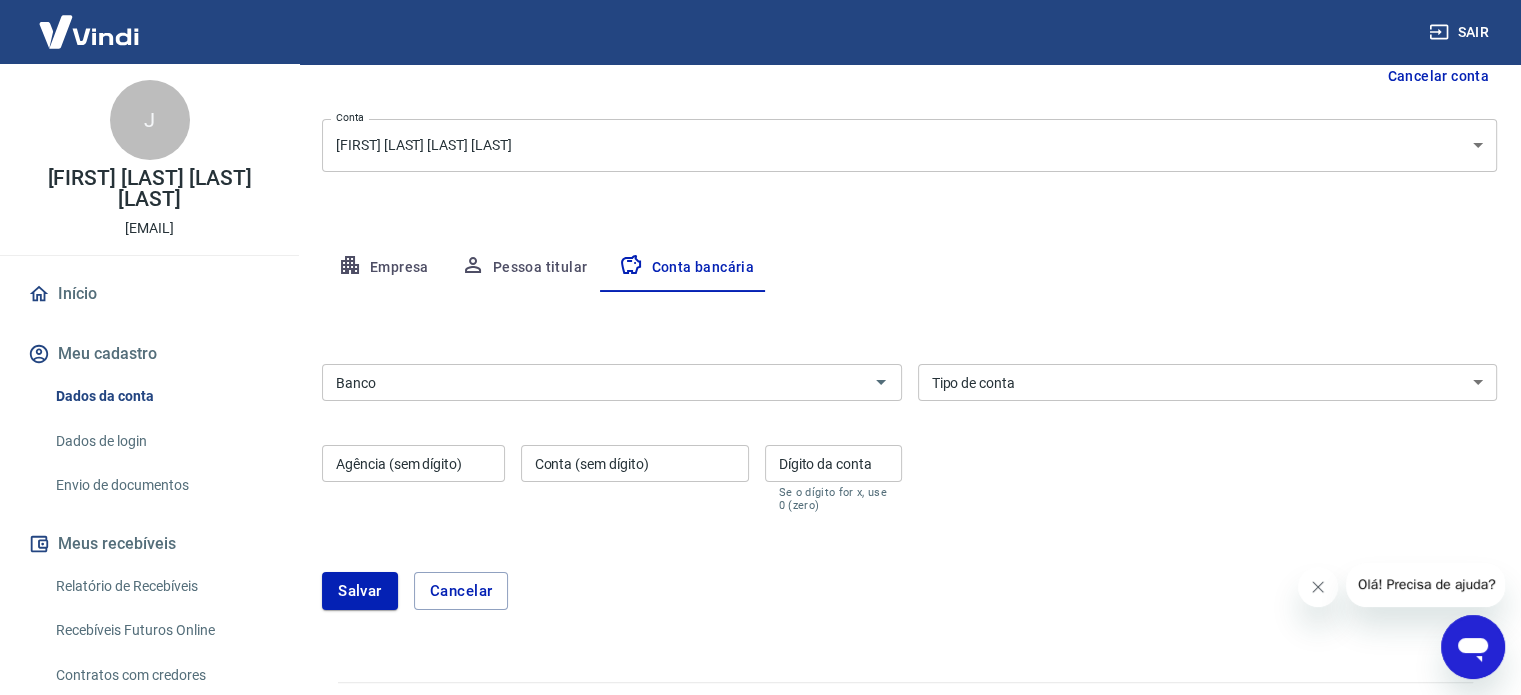 click on "Banco" at bounding box center [595, 382] 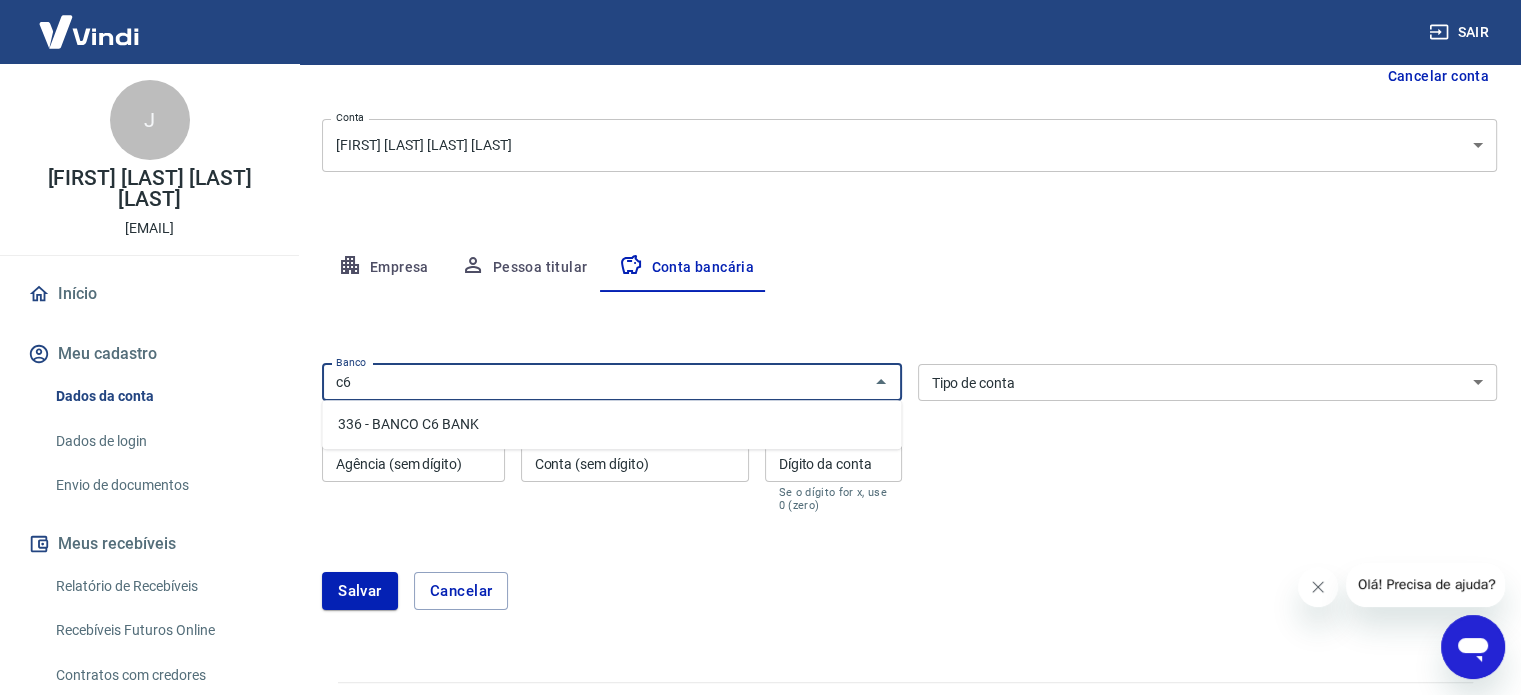 click on "336 - BANCO C6 BANK" at bounding box center (611, 424) 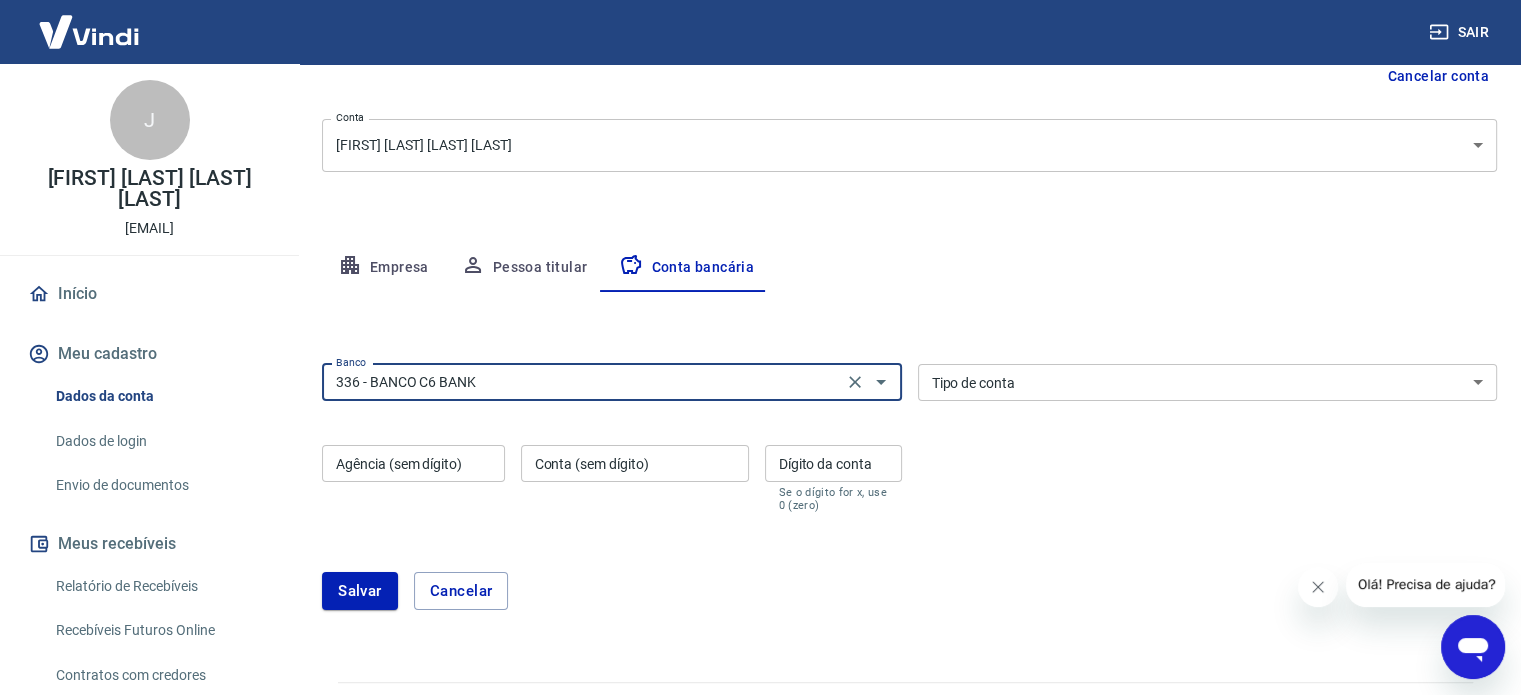 type on "336 - BANCO C6 BANK" 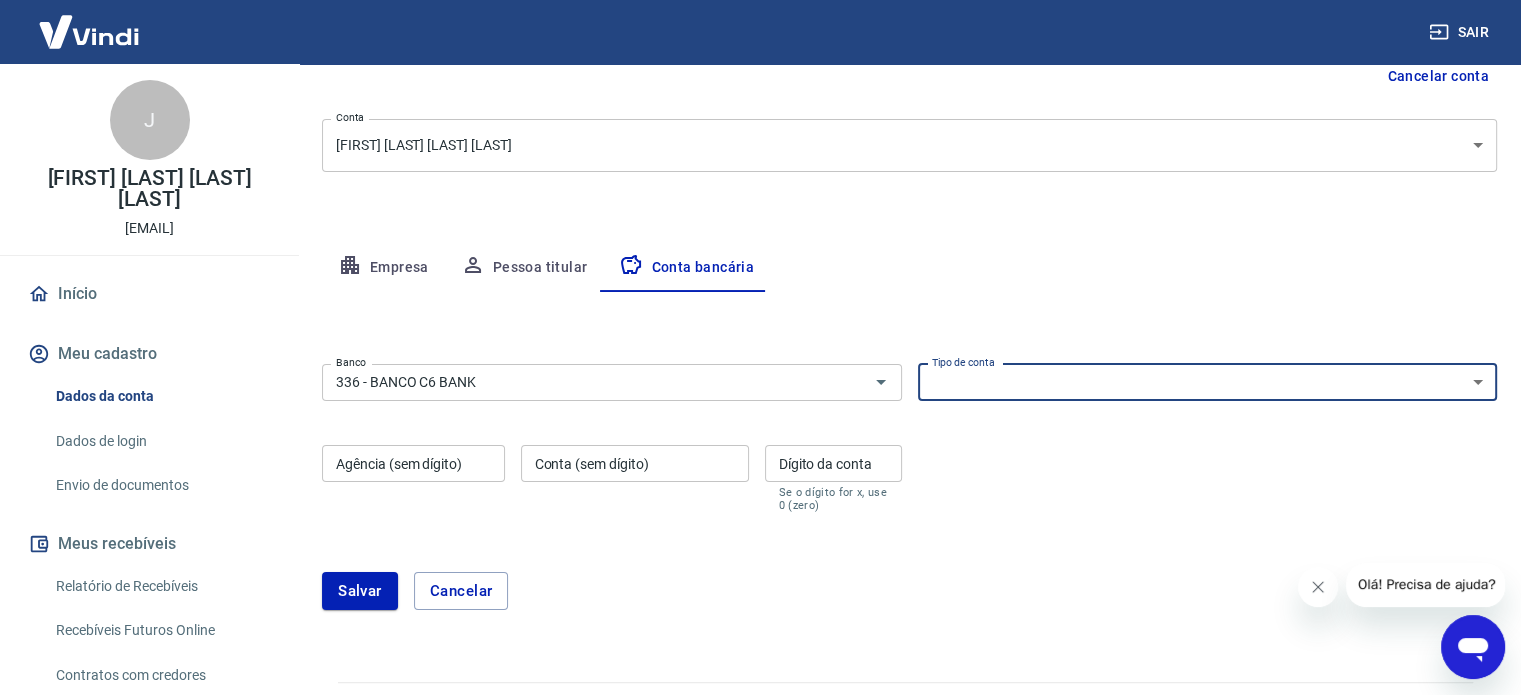 select on "1" 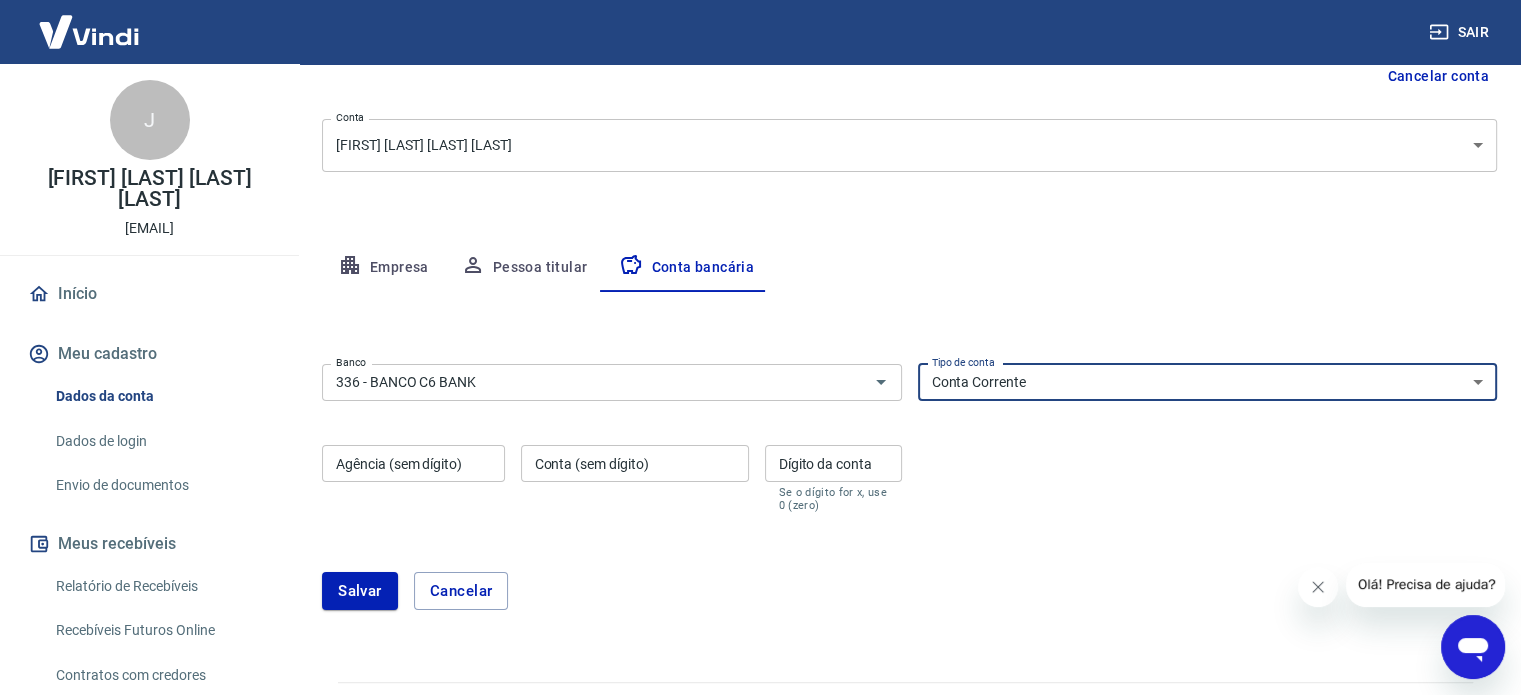 click on "Conta Corrente Conta Poupança" at bounding box center [1208, 382] 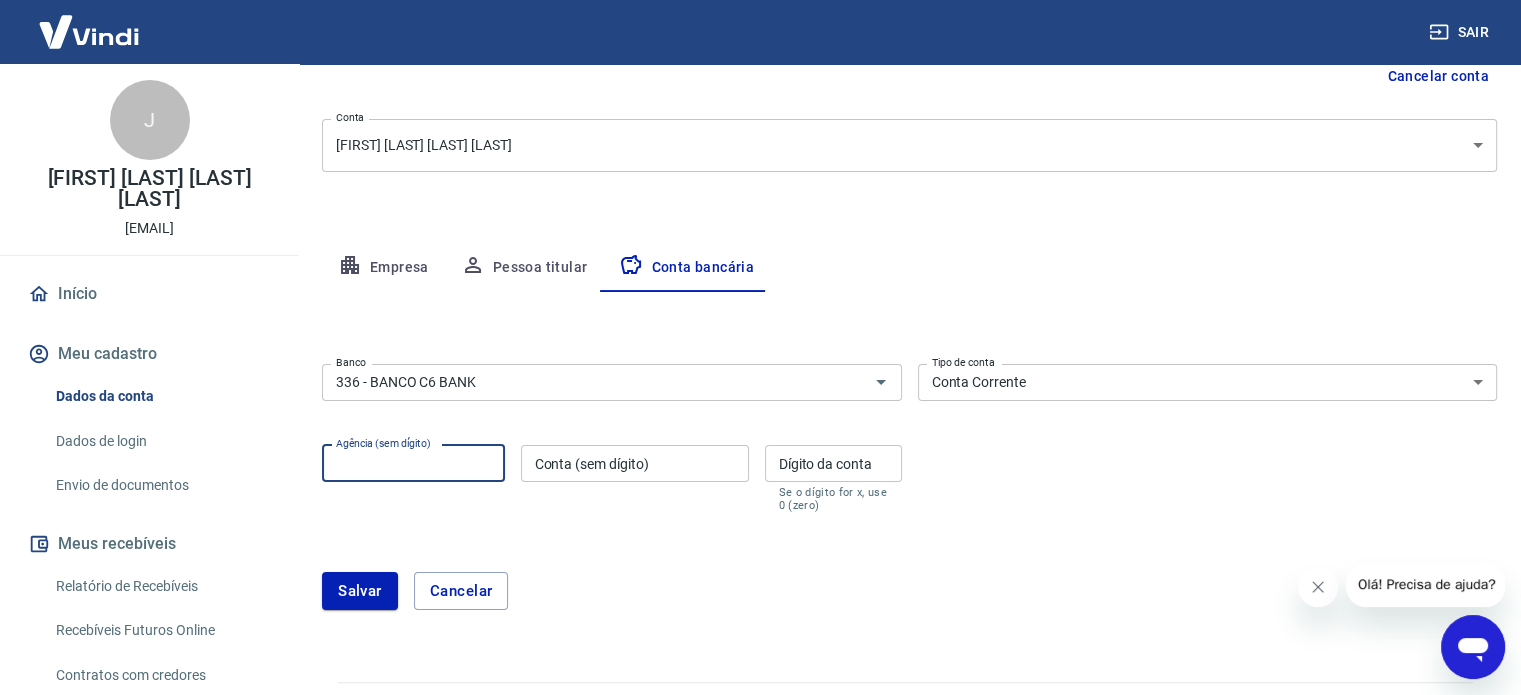 type on "0001" 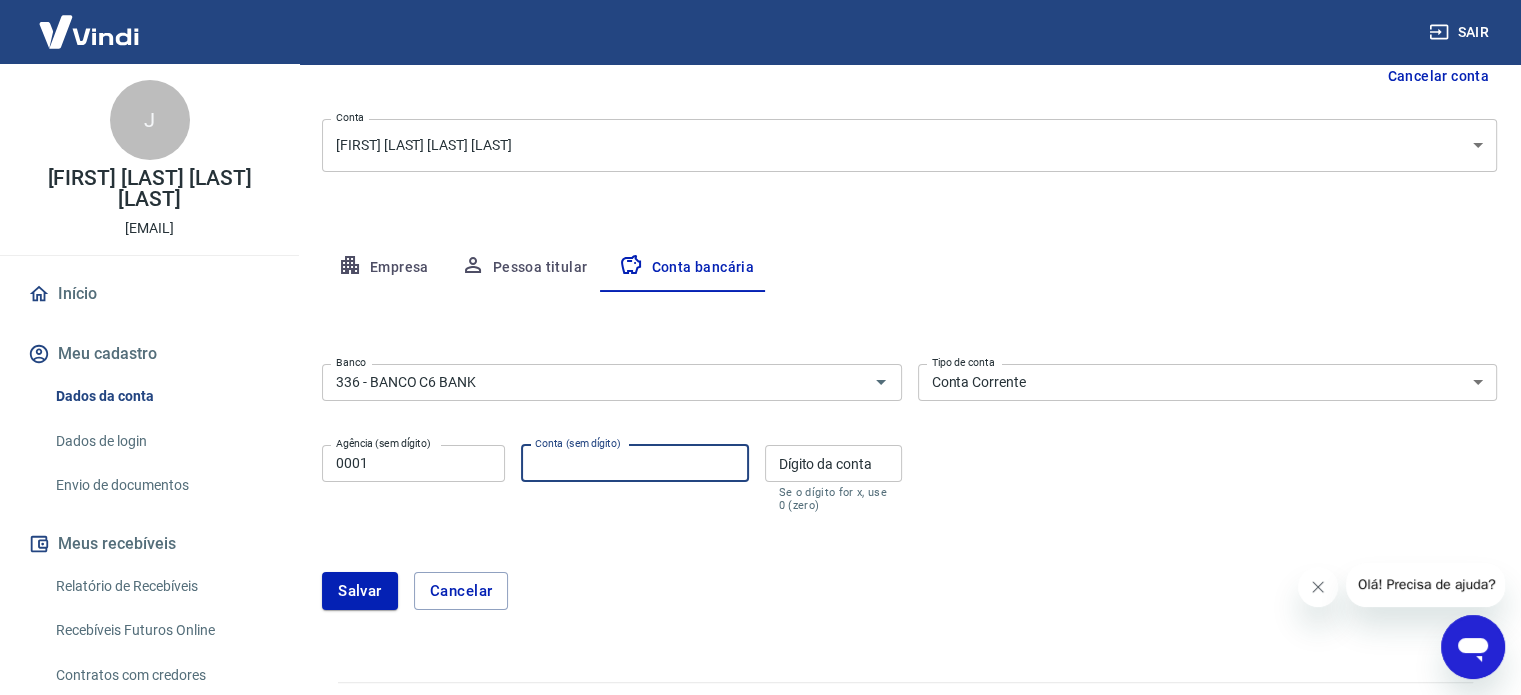 click on "Conta (sem dígito)" at bounding box center (635, 463) 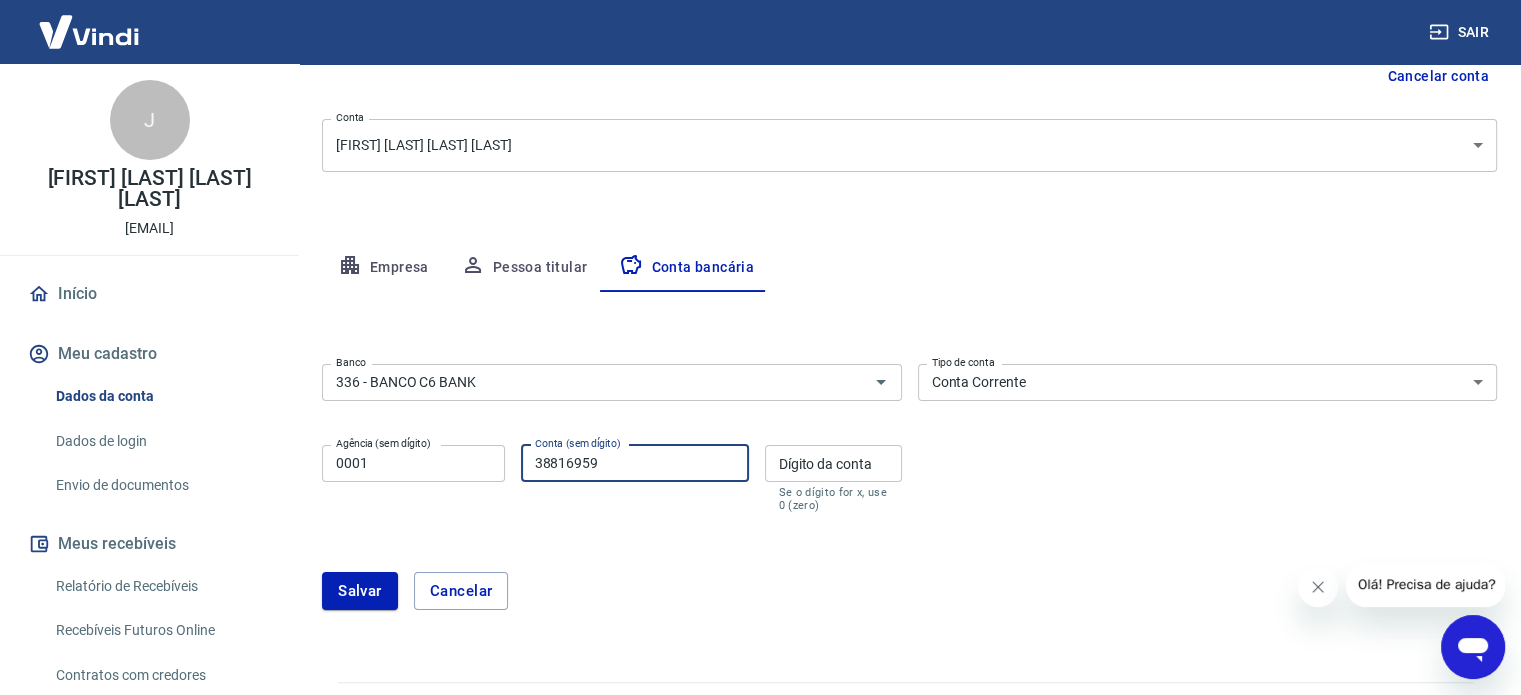 type on "38816959" 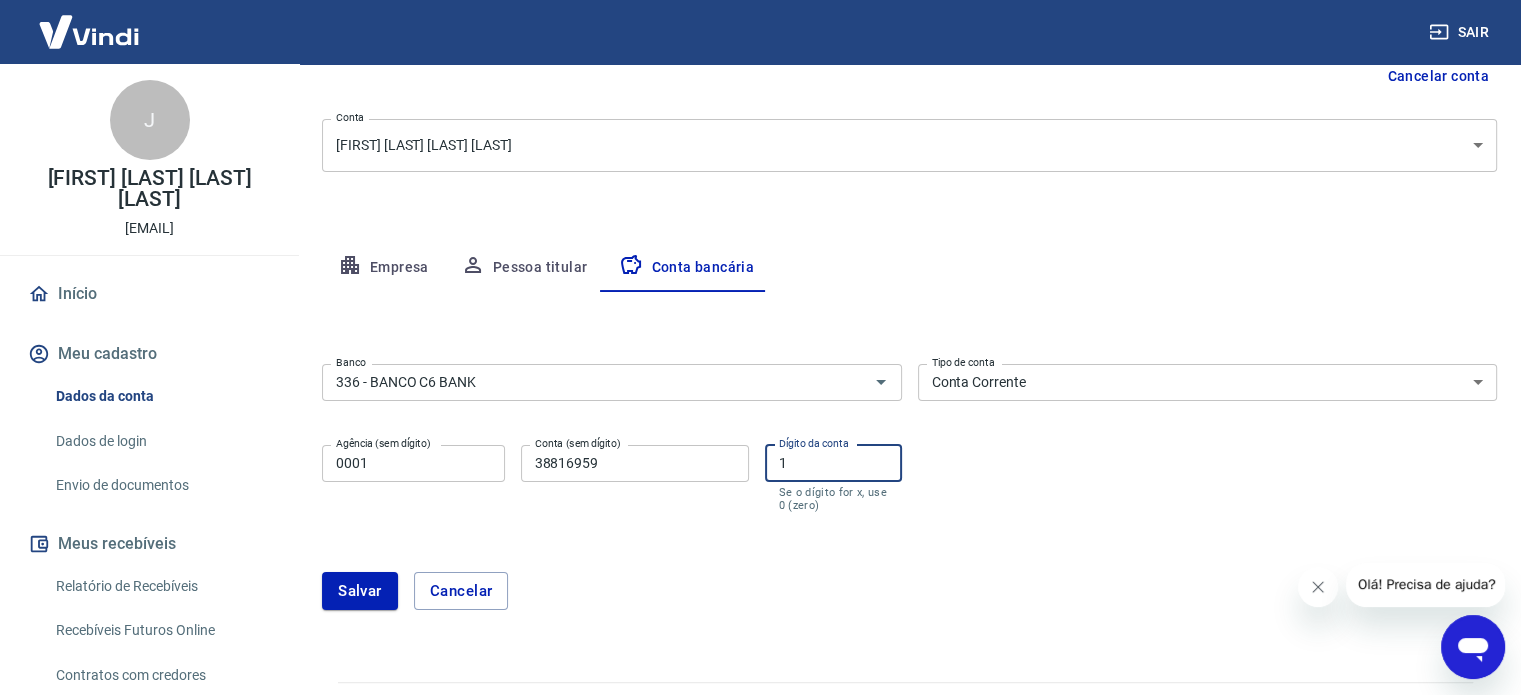 type on "1" 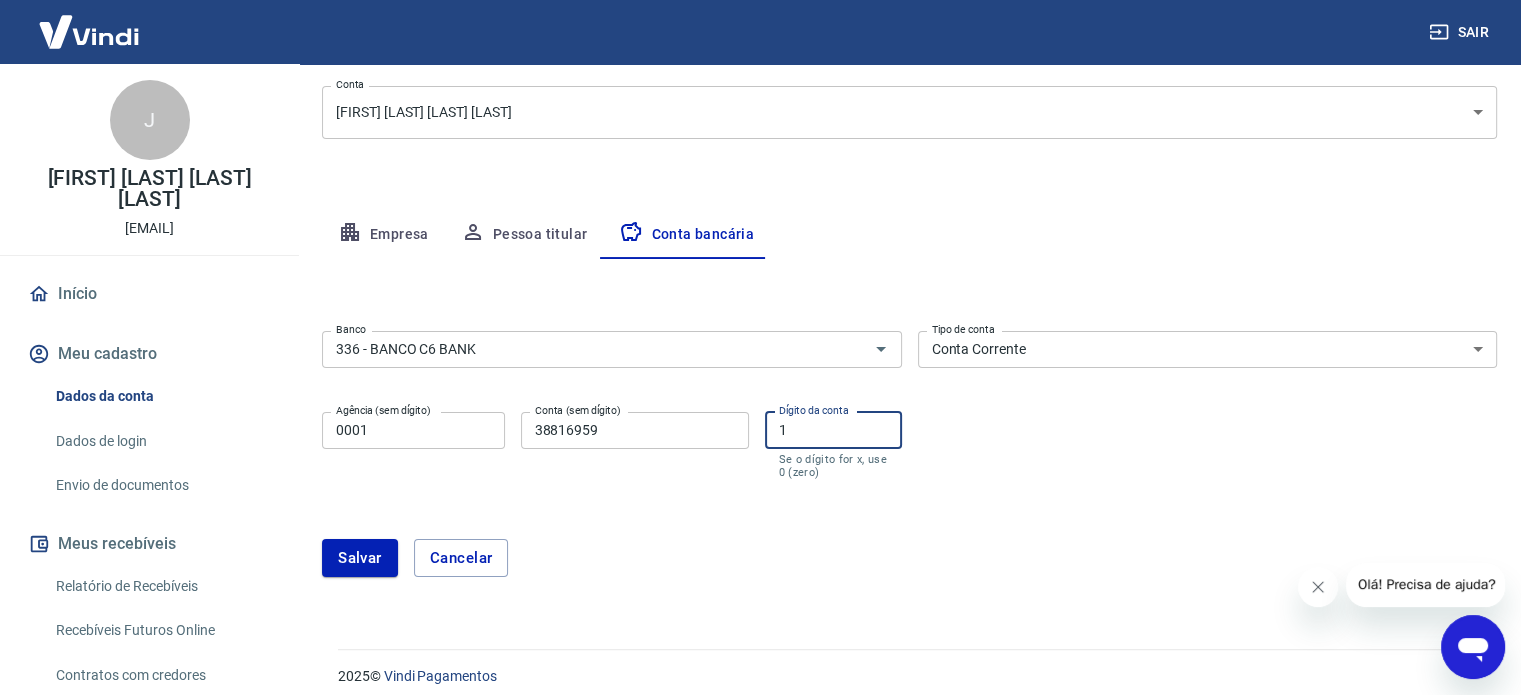 scroll, scrollTop: 263, scrollLeft: 0, axis: vertical 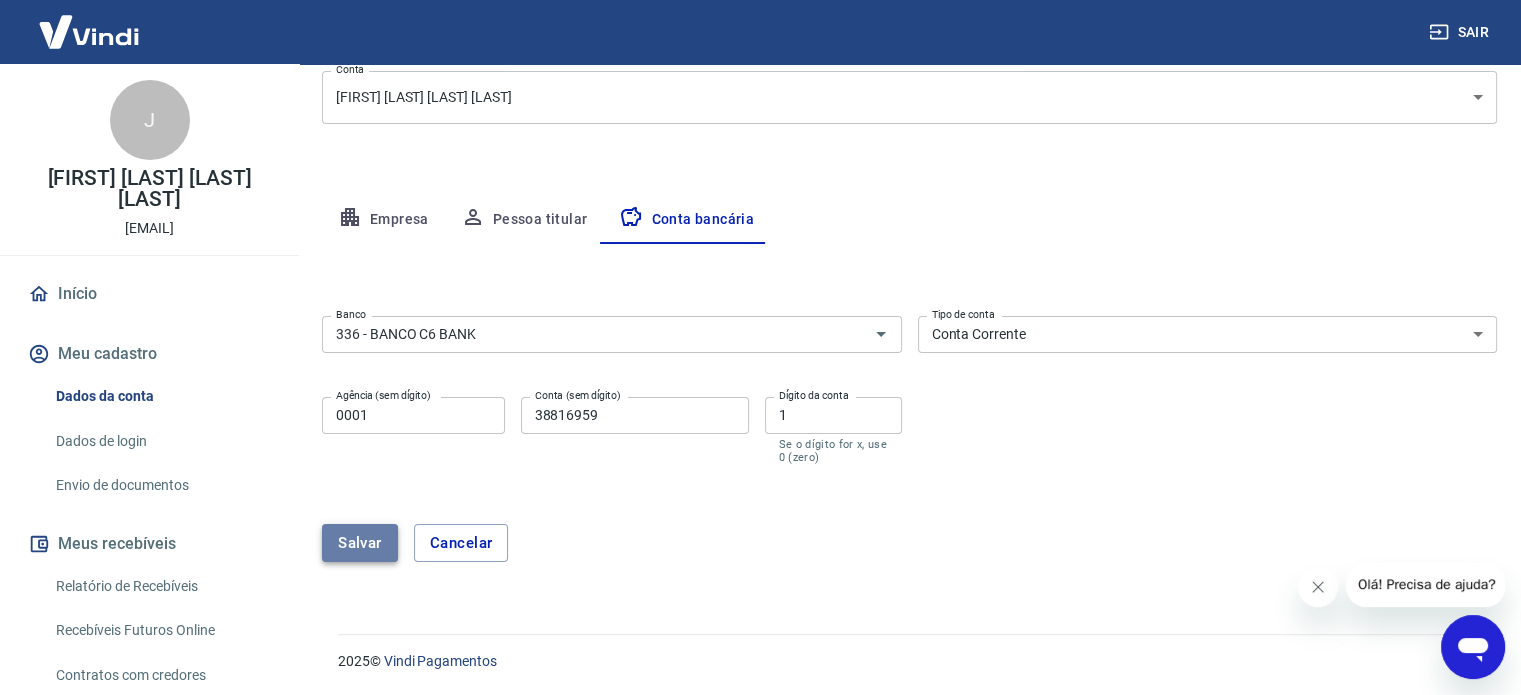 click on "Salvar" at bounding box center [360, 543] 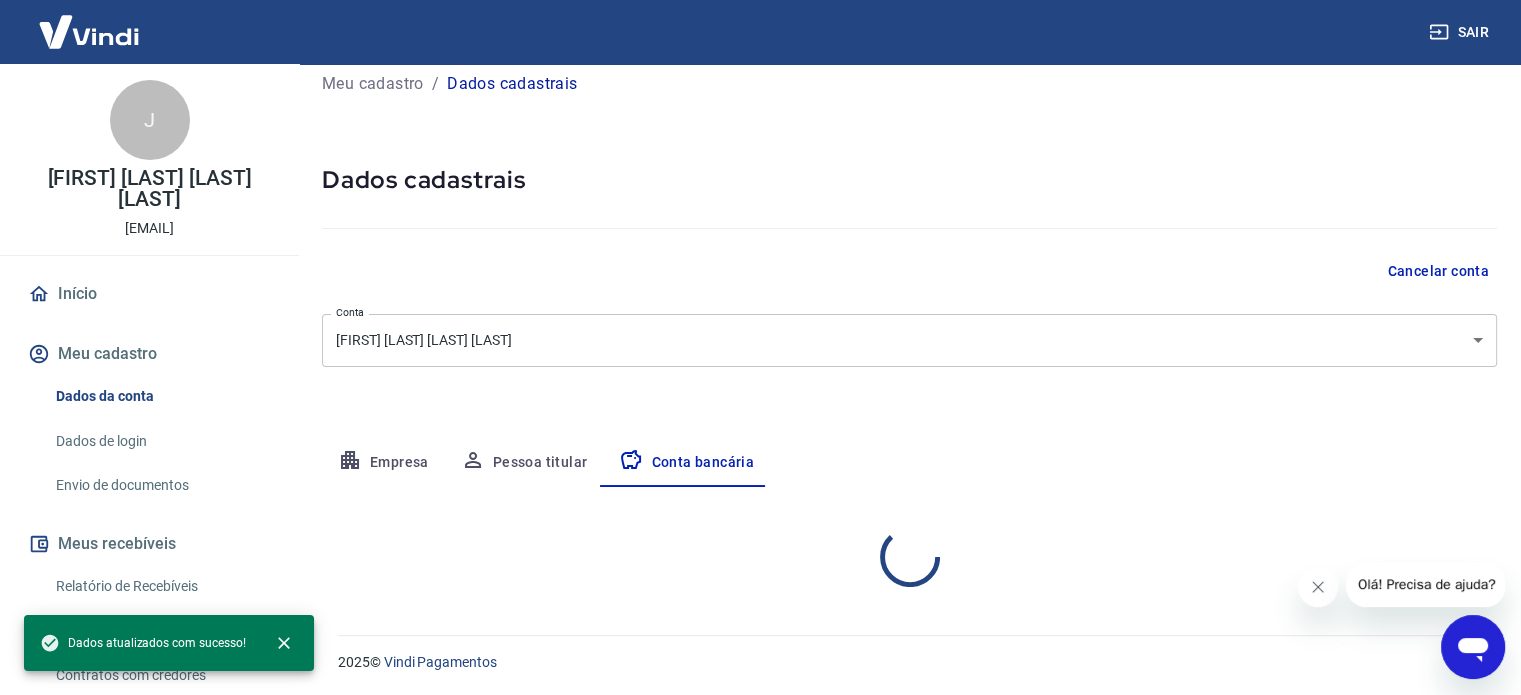 select on "1" 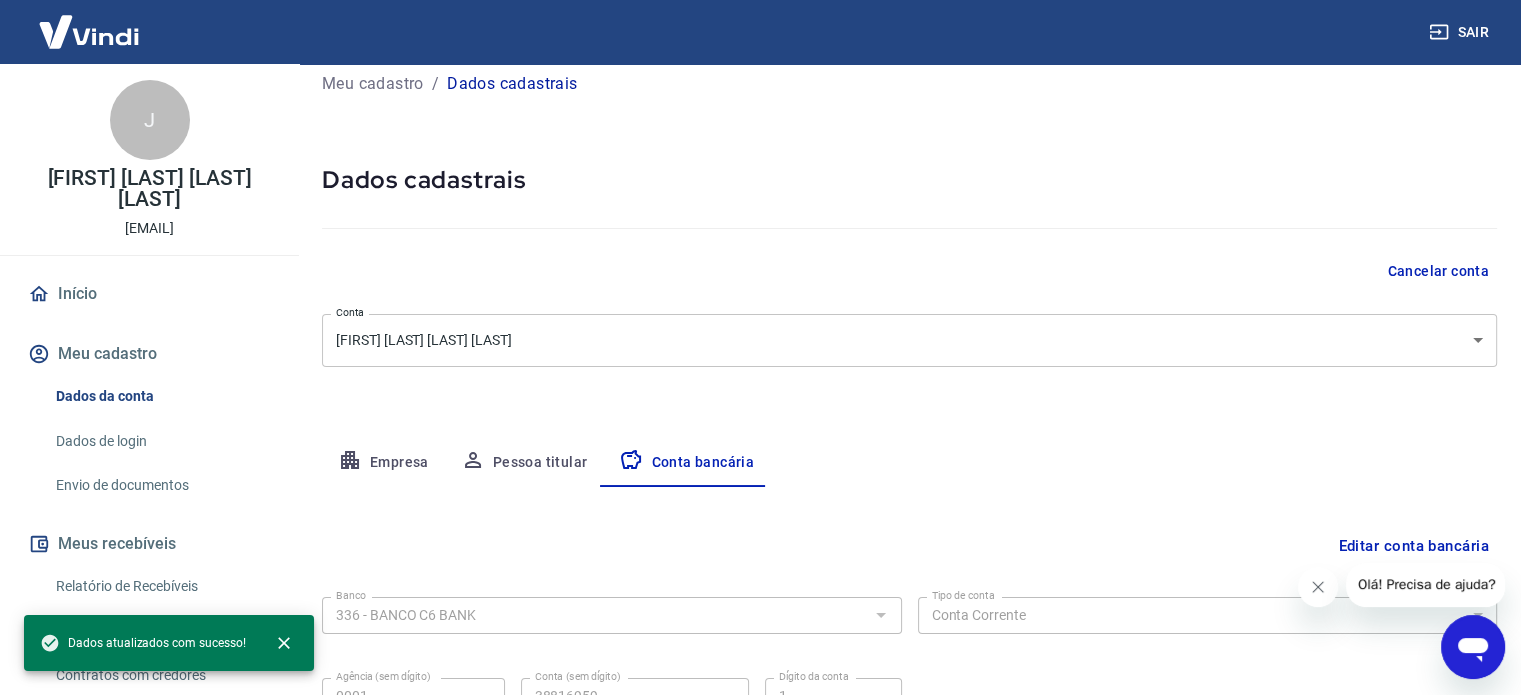 scroll, scrollTop: 215, scrollLeft: 0, axis: vertical 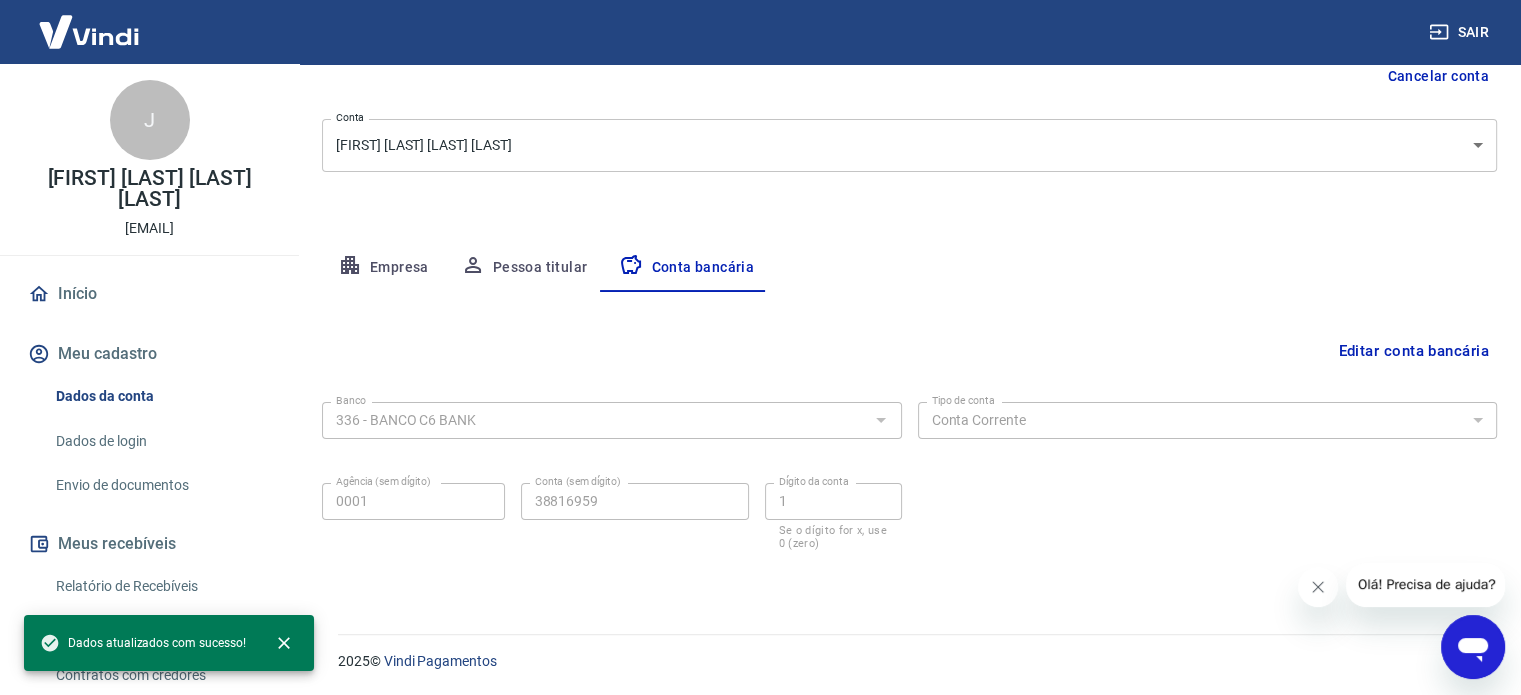 click on "Pessoa titular" at bounding box center [524, 268] 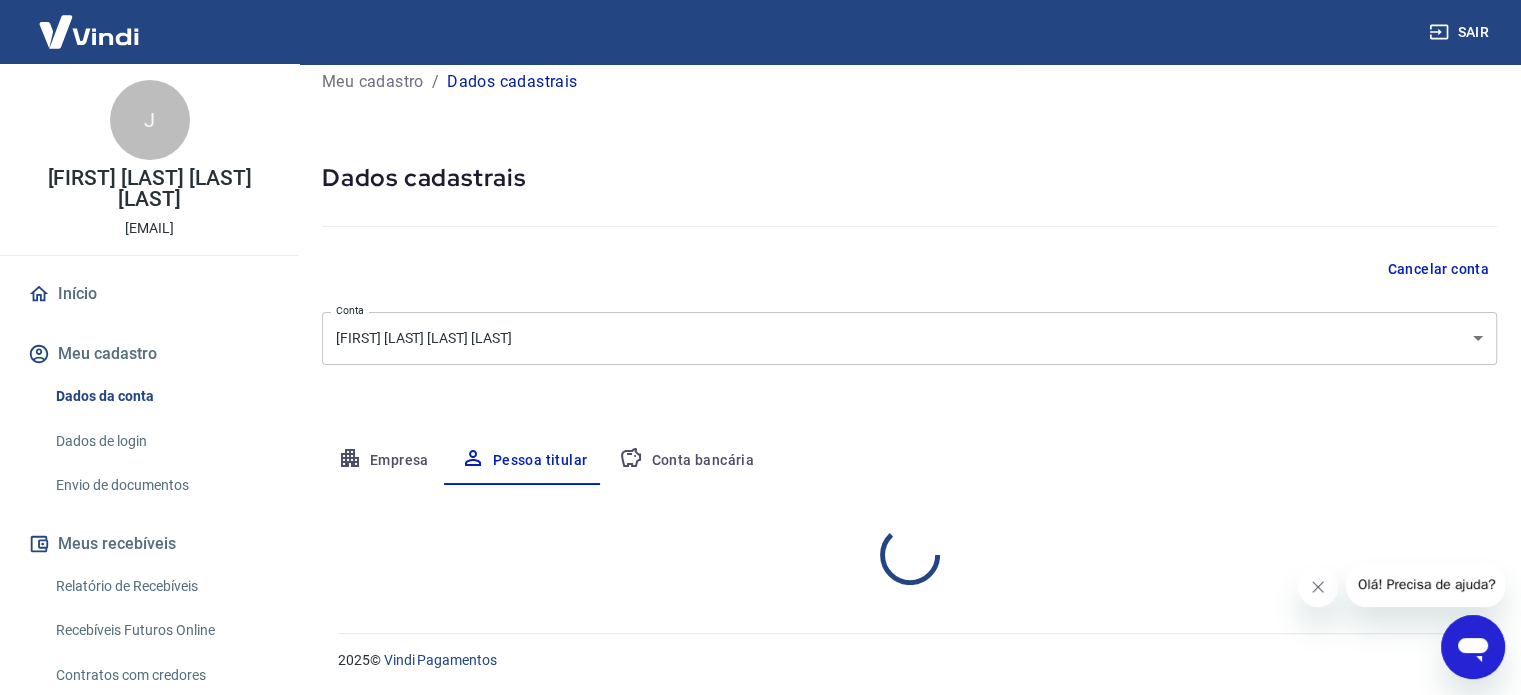 scroll, scrollTop: 104, scrollLeft: 0, axis: vertical 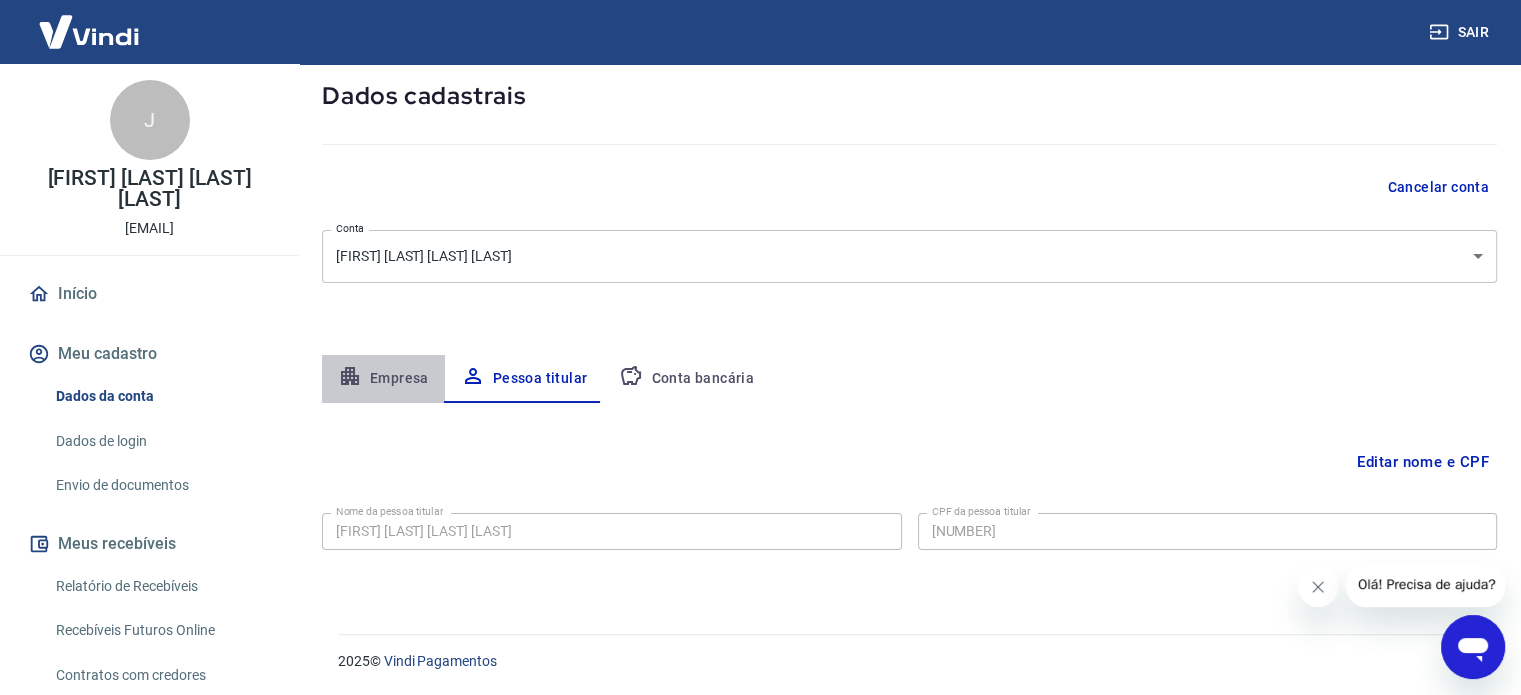 click on "Empresa" at bounding box center (383, 379) 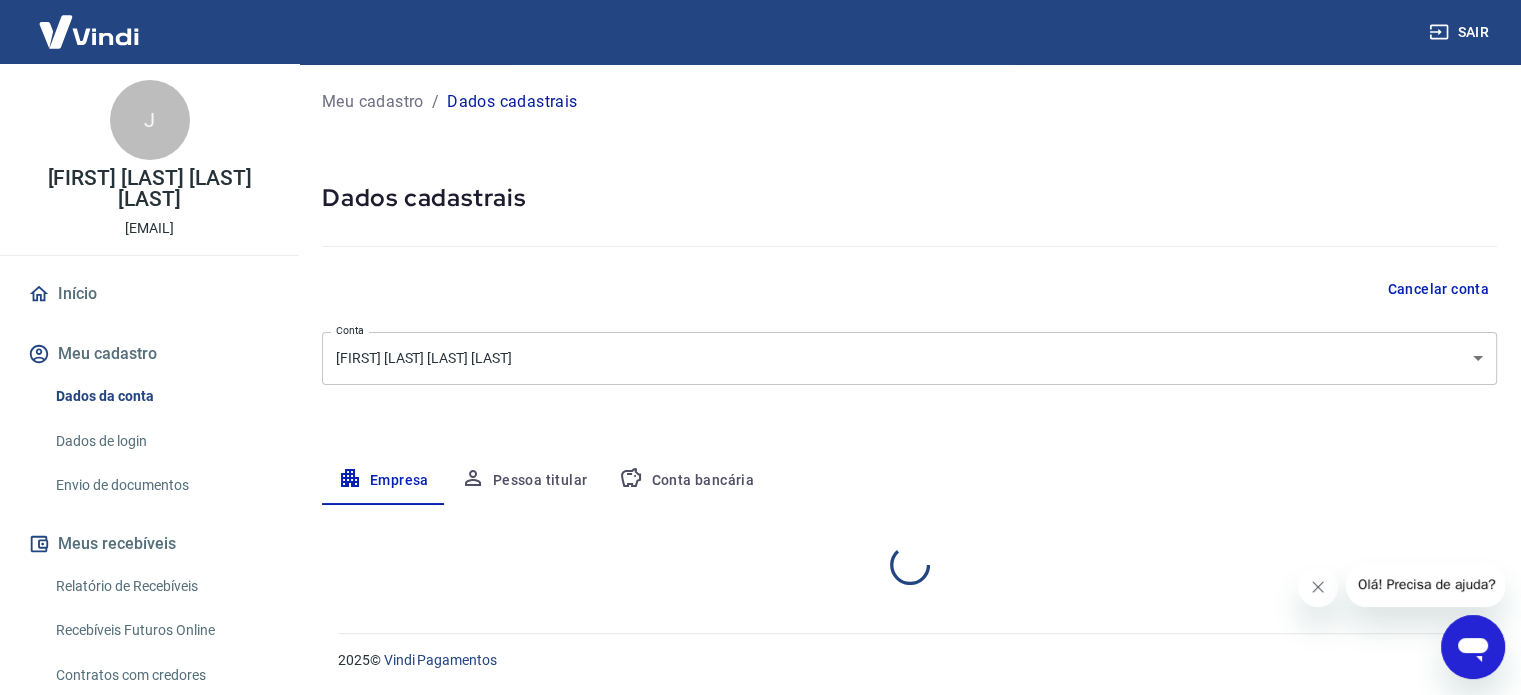 select on "SP" 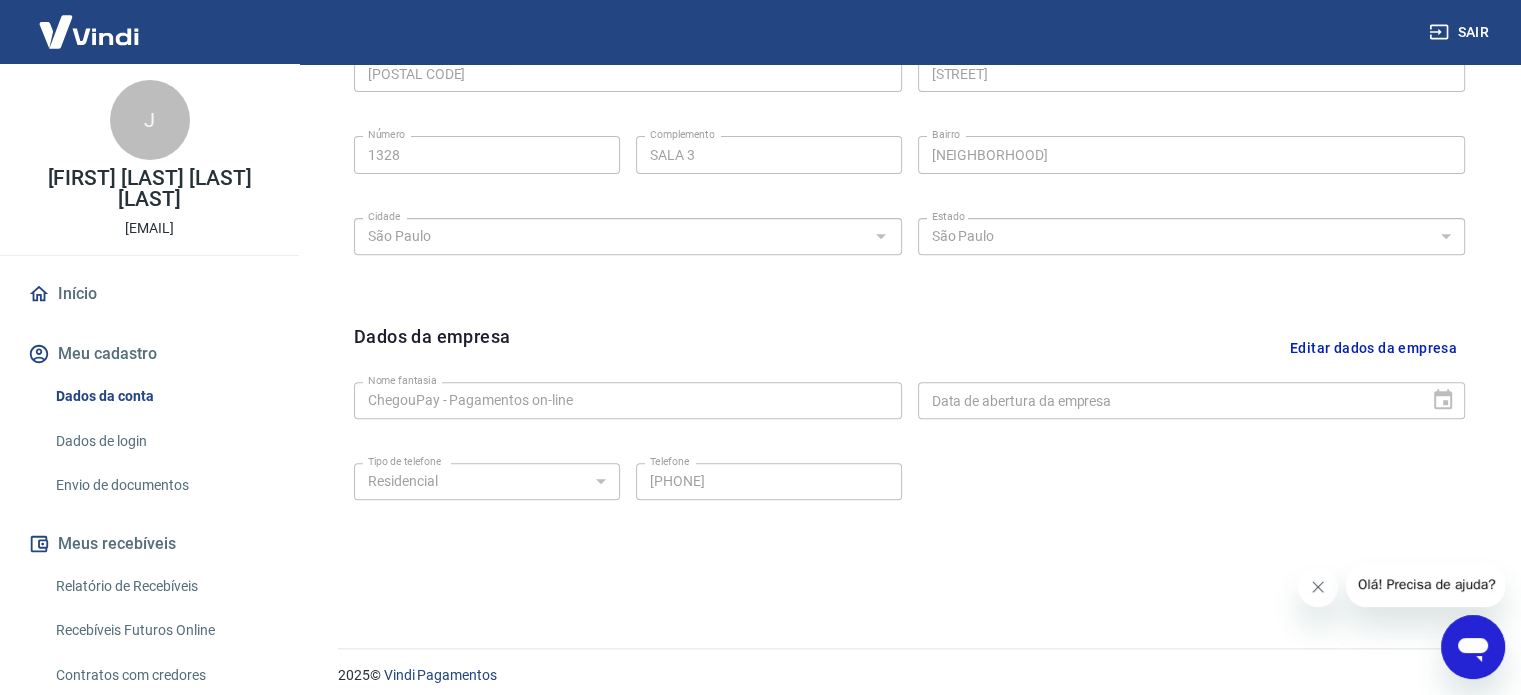 scroll, scrollTop: 746, scrollLeft: 0, axis: vertical 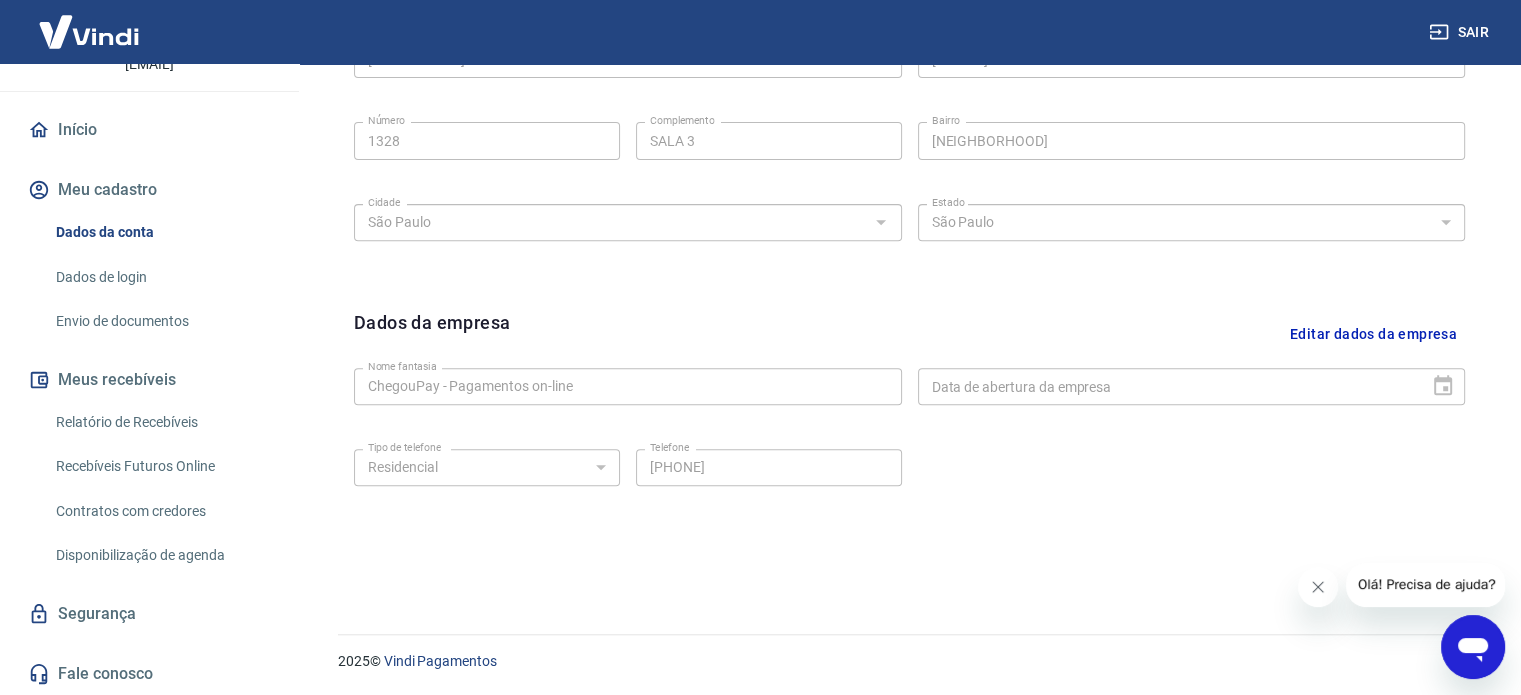 type 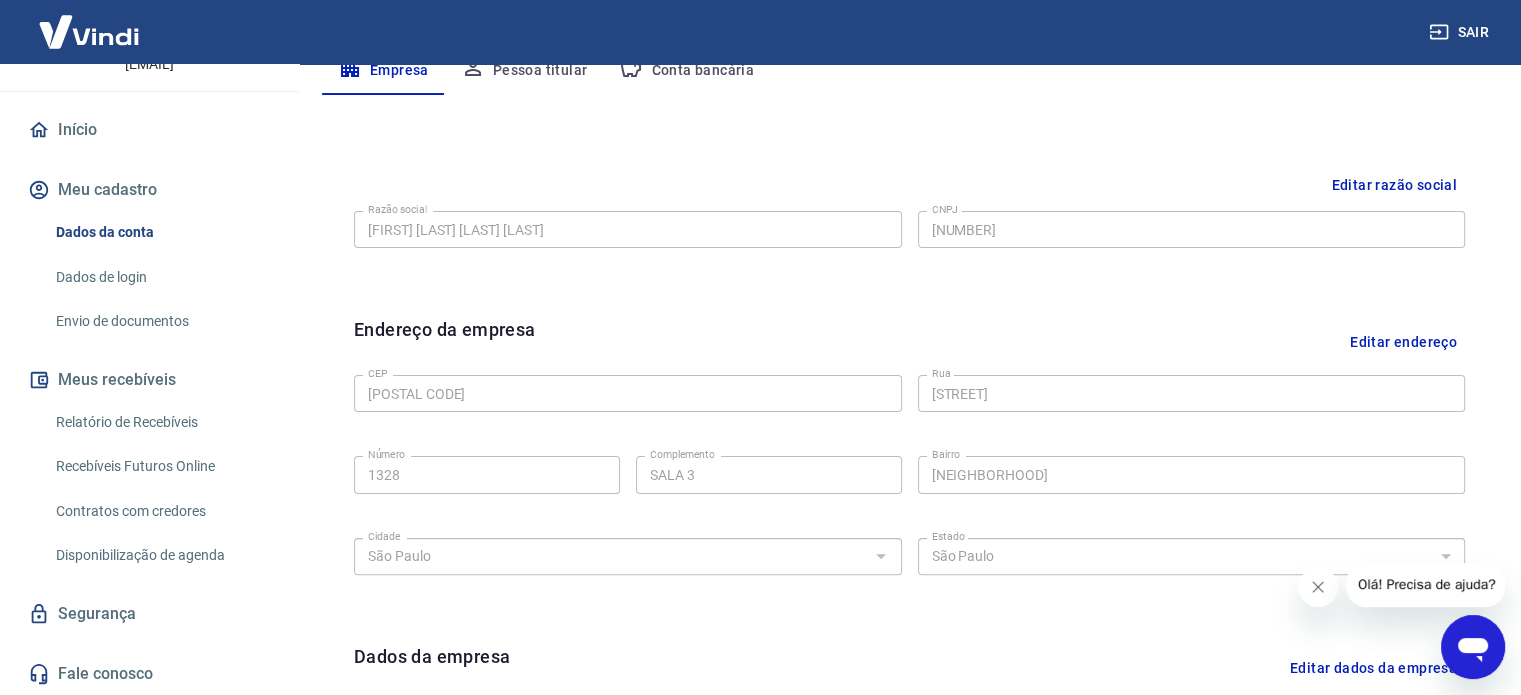 scroll, scrollTop: 46, scrollLeft: 0, axis: vertical 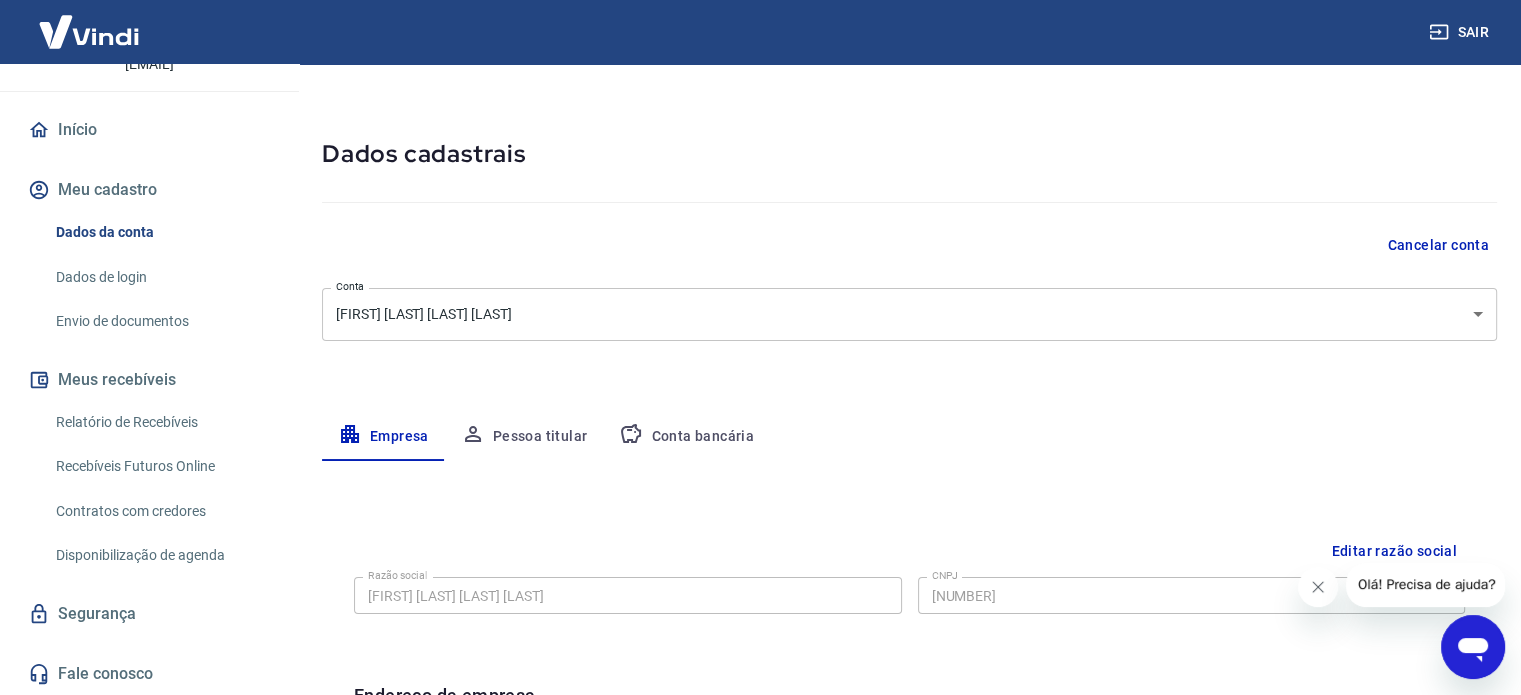 click 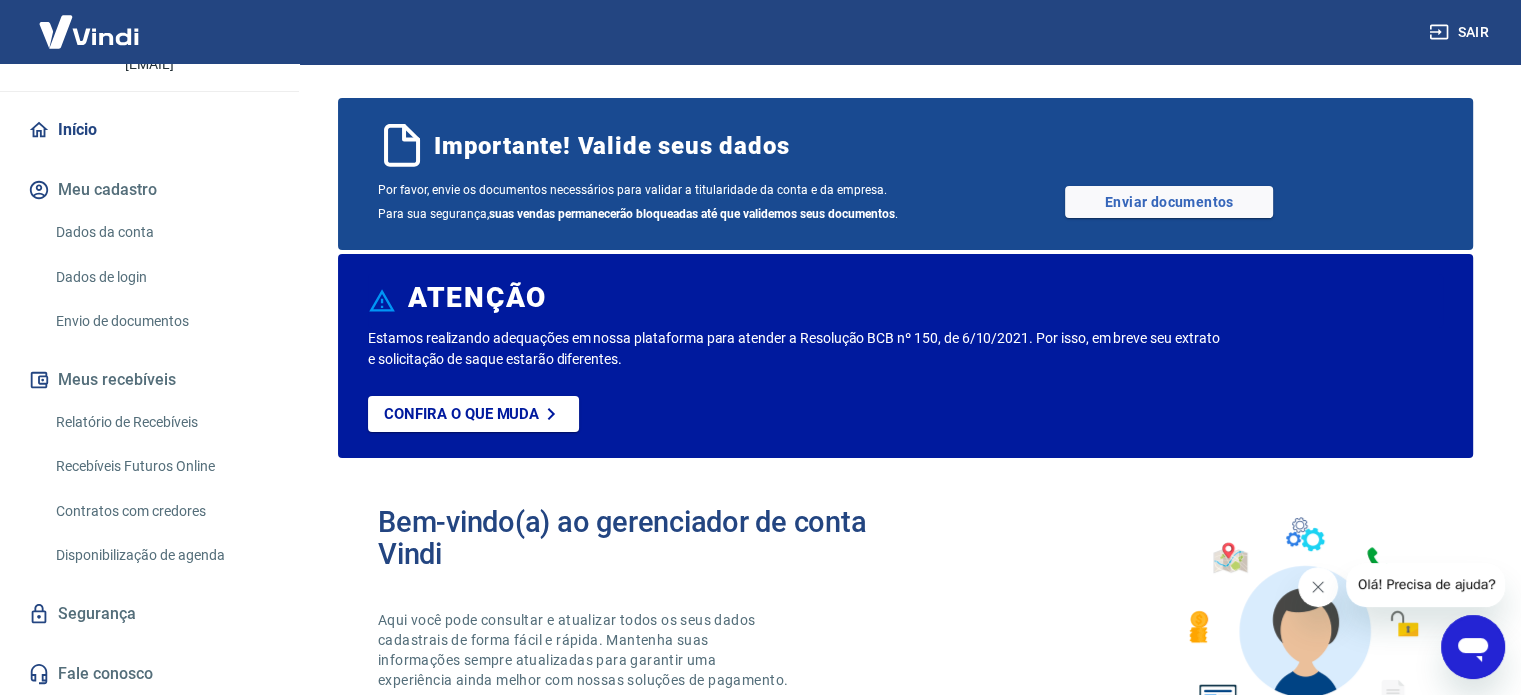 scroll, scrollTop: 0, scrollLeft: 0, axis: both 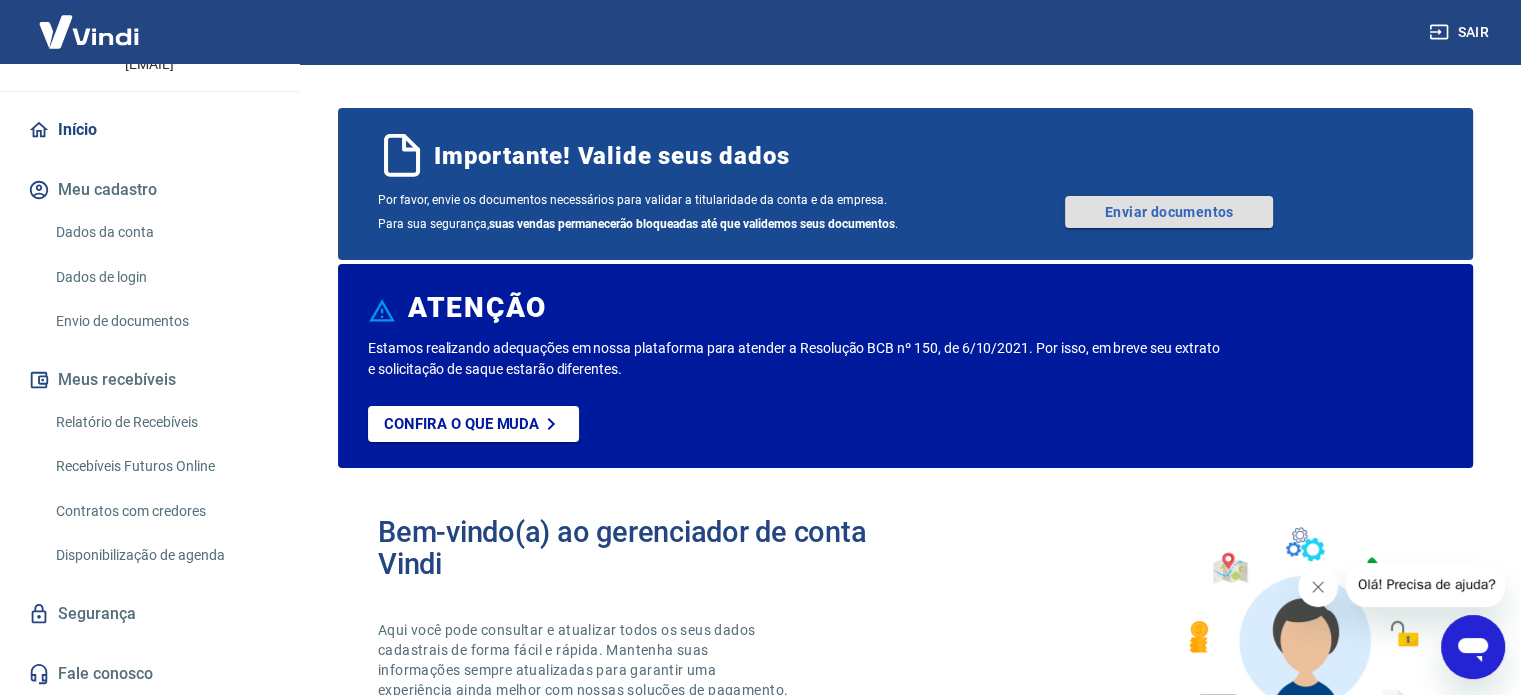 click on "Enviar documentos" at bounding box center [1169, 212] 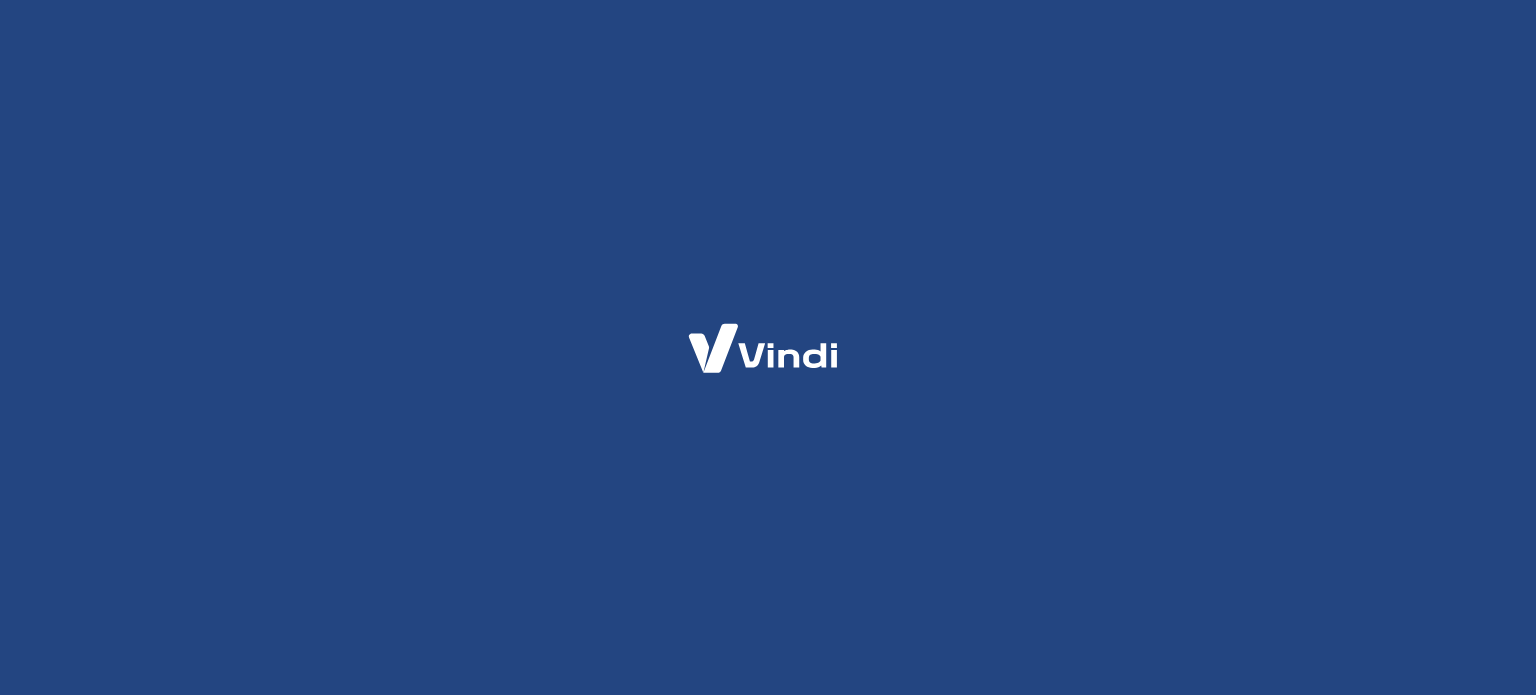scroll, scrollTop: 0, scrollLeft: 0, axis: both 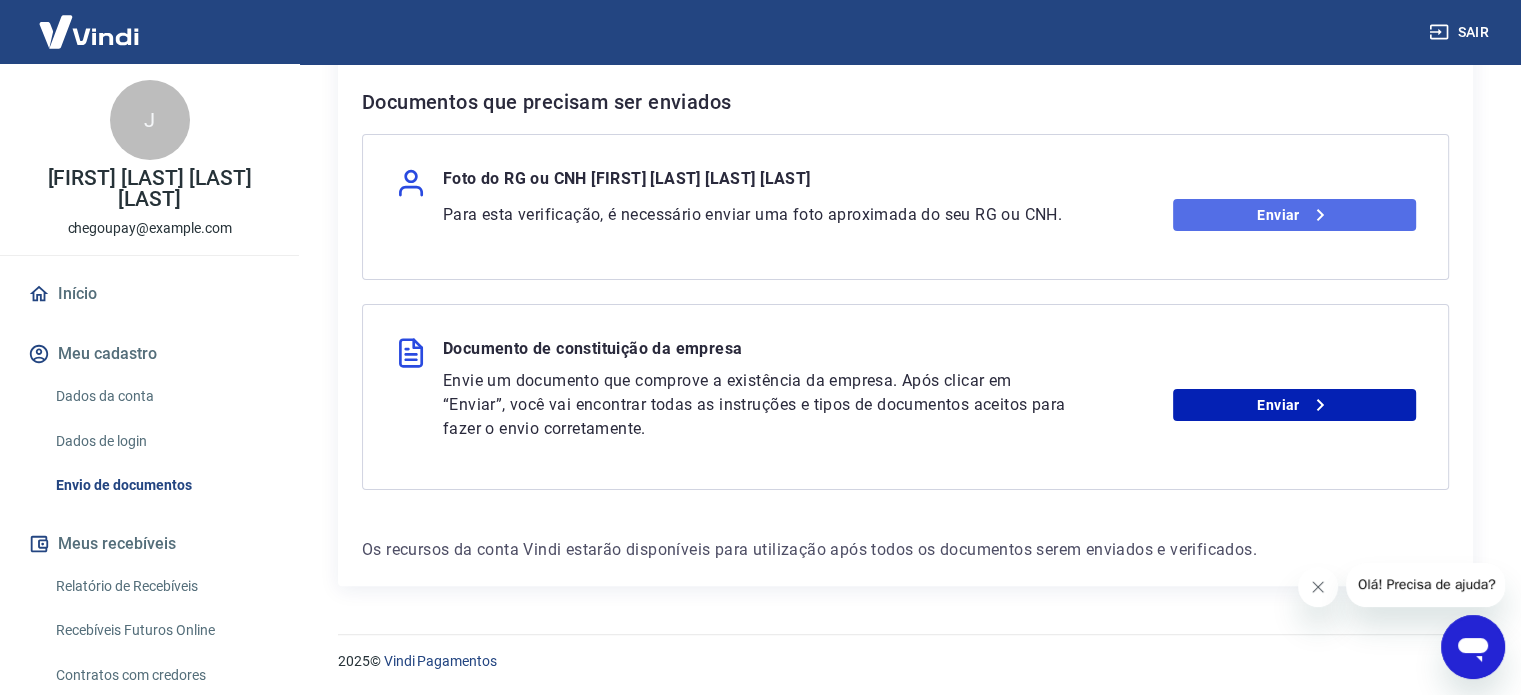 click on "Enviar" at bounding box center (1294, 215) 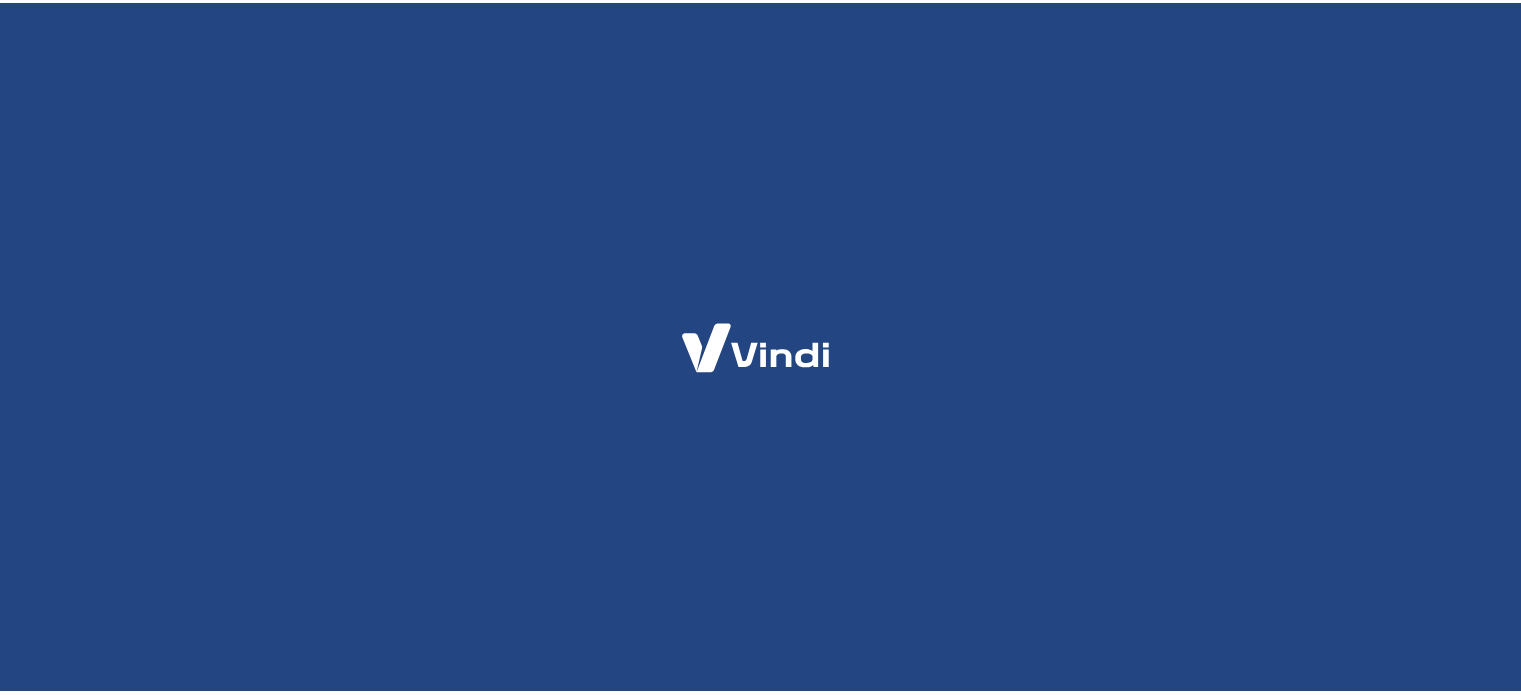 scroll, scrollTop: 0, scrollLeft: 0, axis: both 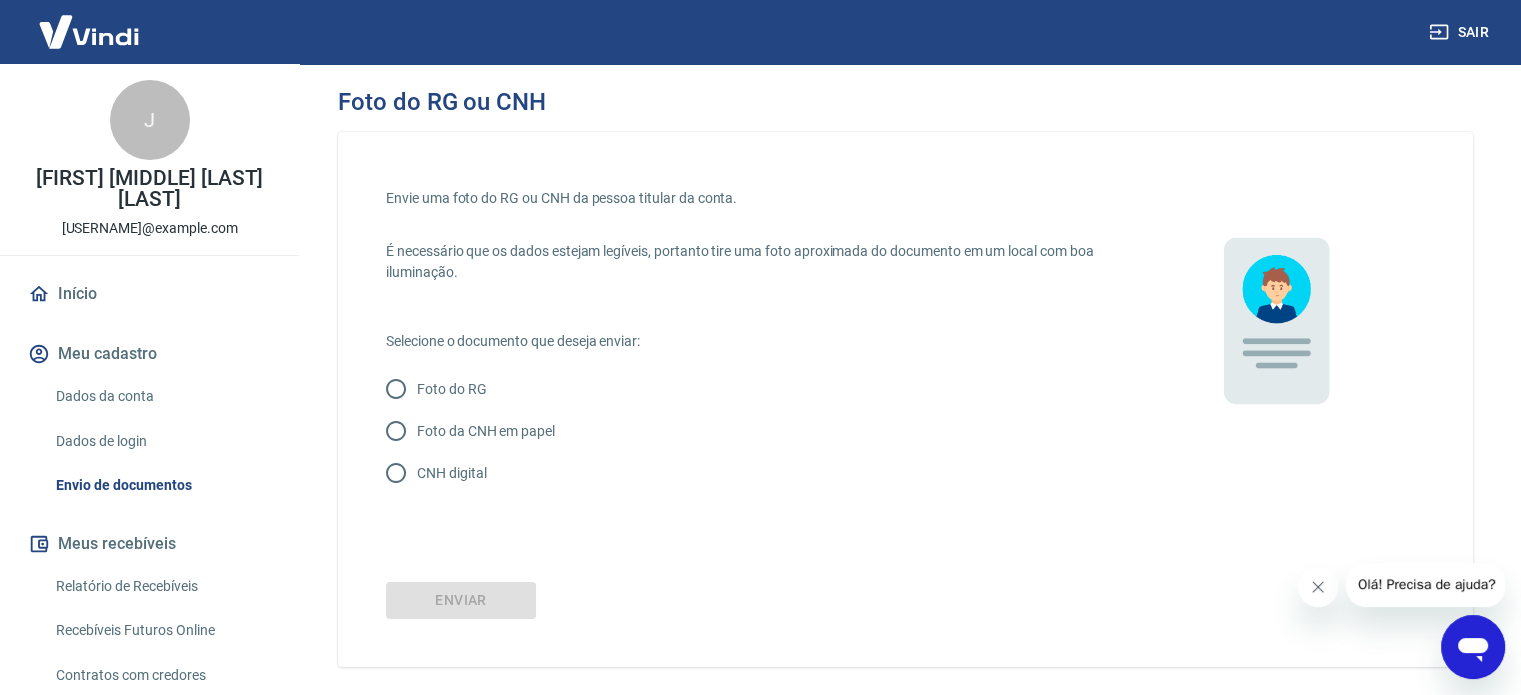 click on "CNH digital" at bounding box center (451, 473) 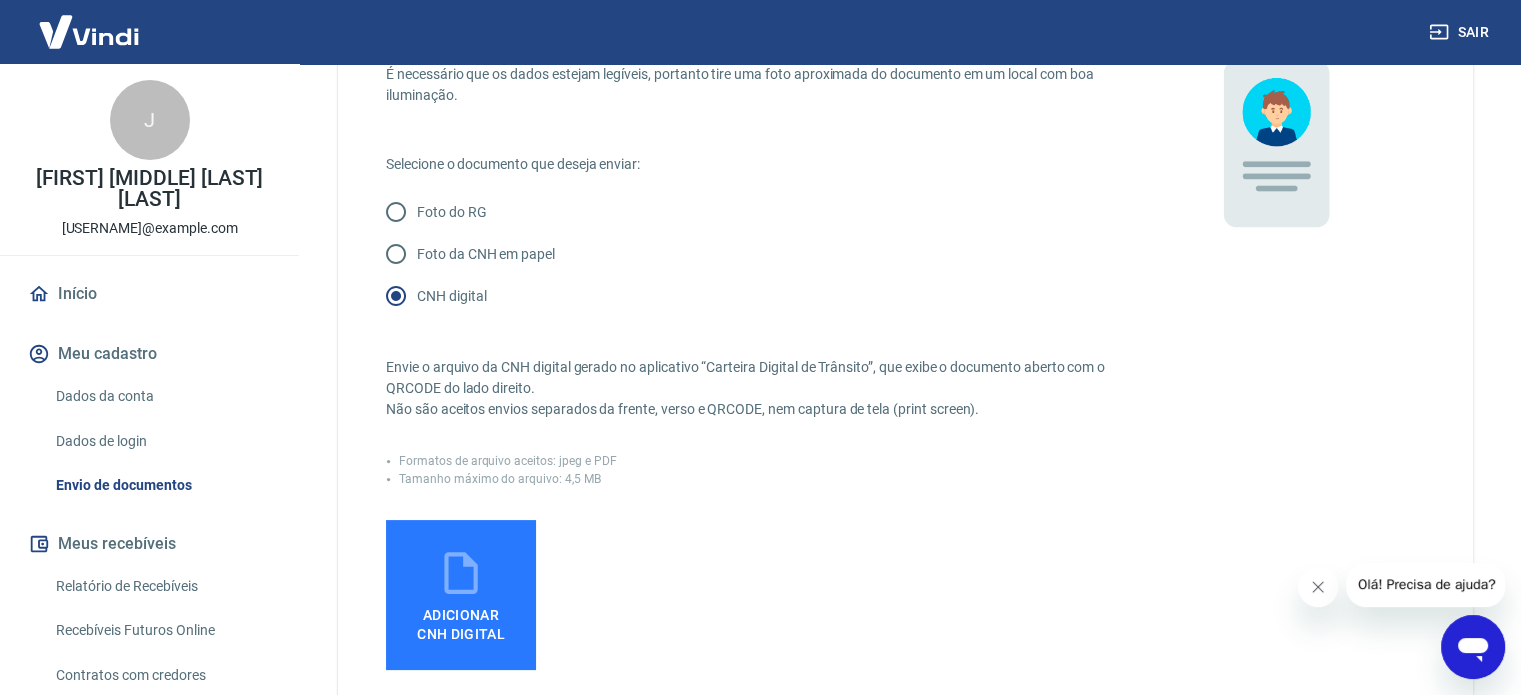 scroll, scrollTop: 300, scrollLeft: 0, axis: vertical 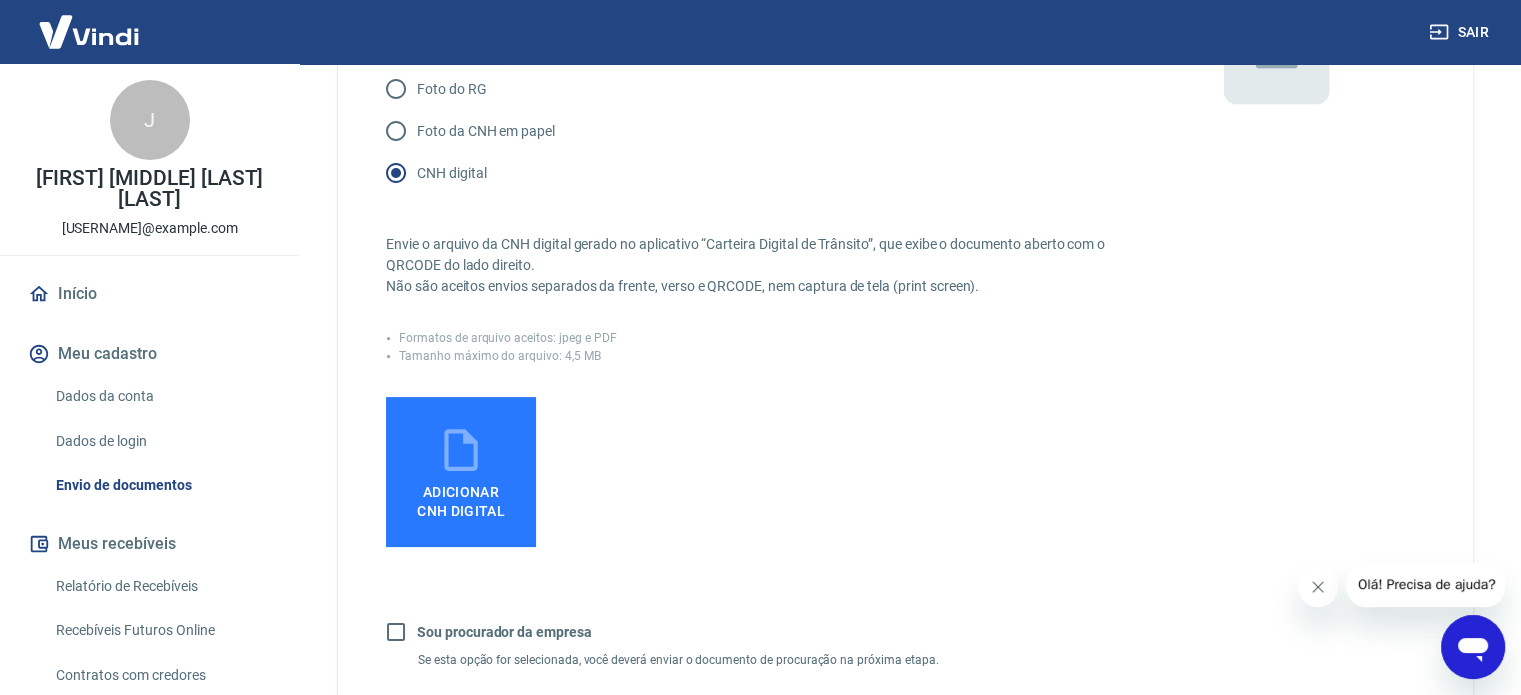 click on "Adicionar   CNH Digital" at bounding box center (461, 472) 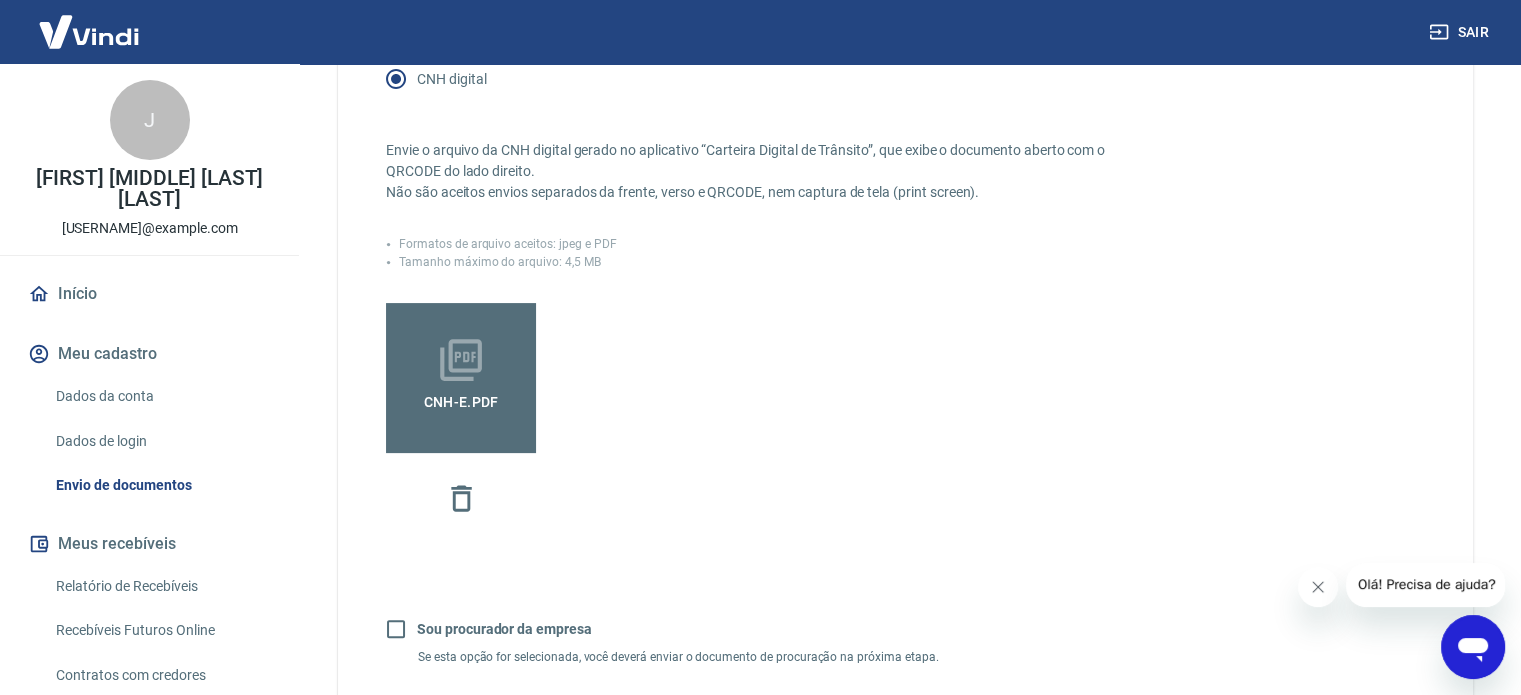 scroll, scrollTop: 600, scrollLeft: 0, axis: vertical 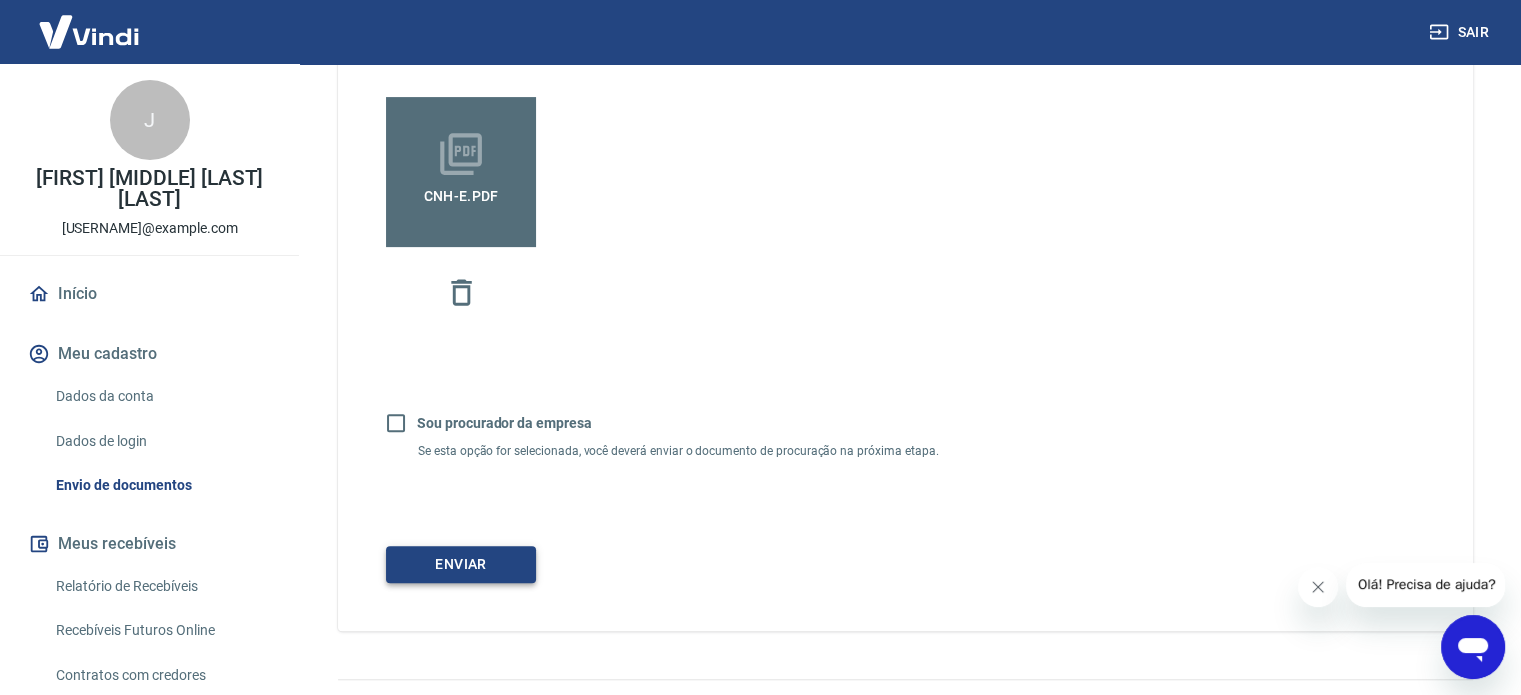 click on "Enviar" at bounding box center (461, 564) 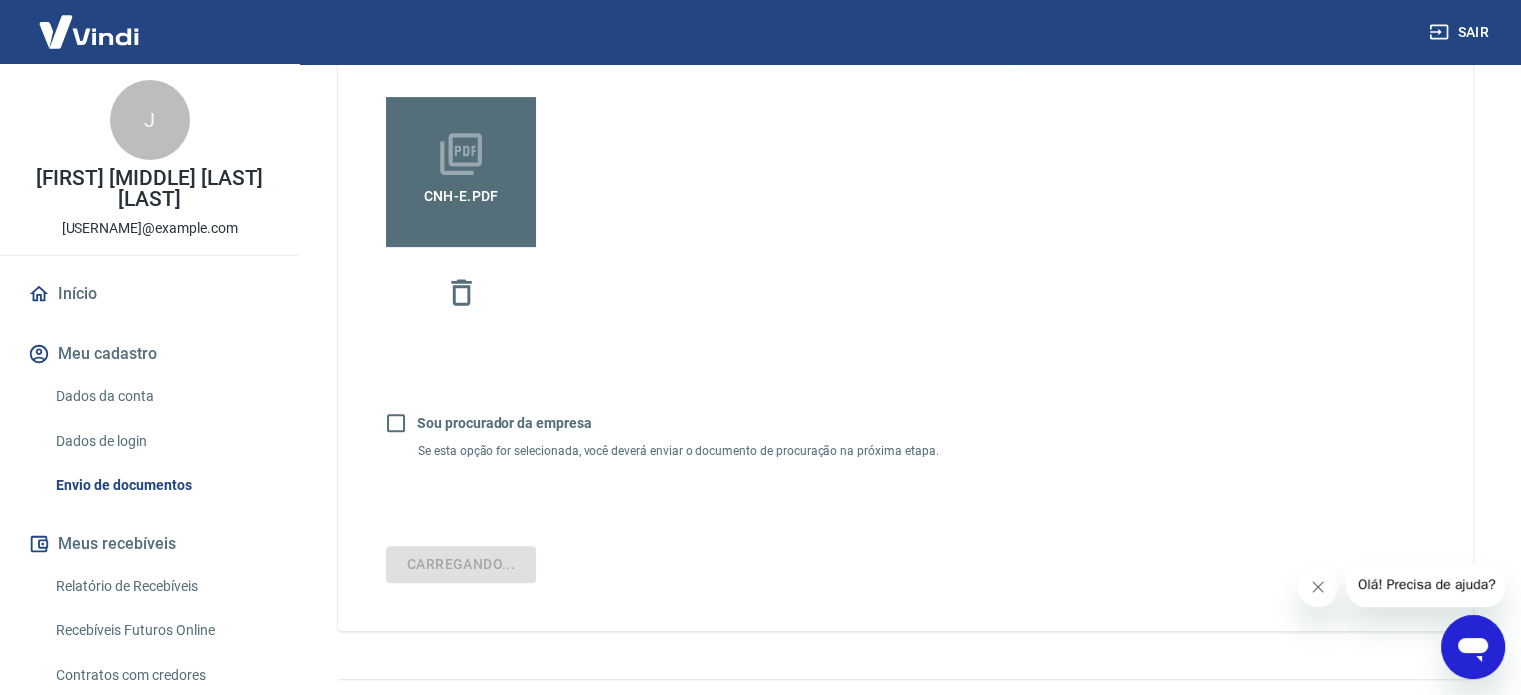 scroll, scrollTop: 0, scrollLeft: 0, axis: both 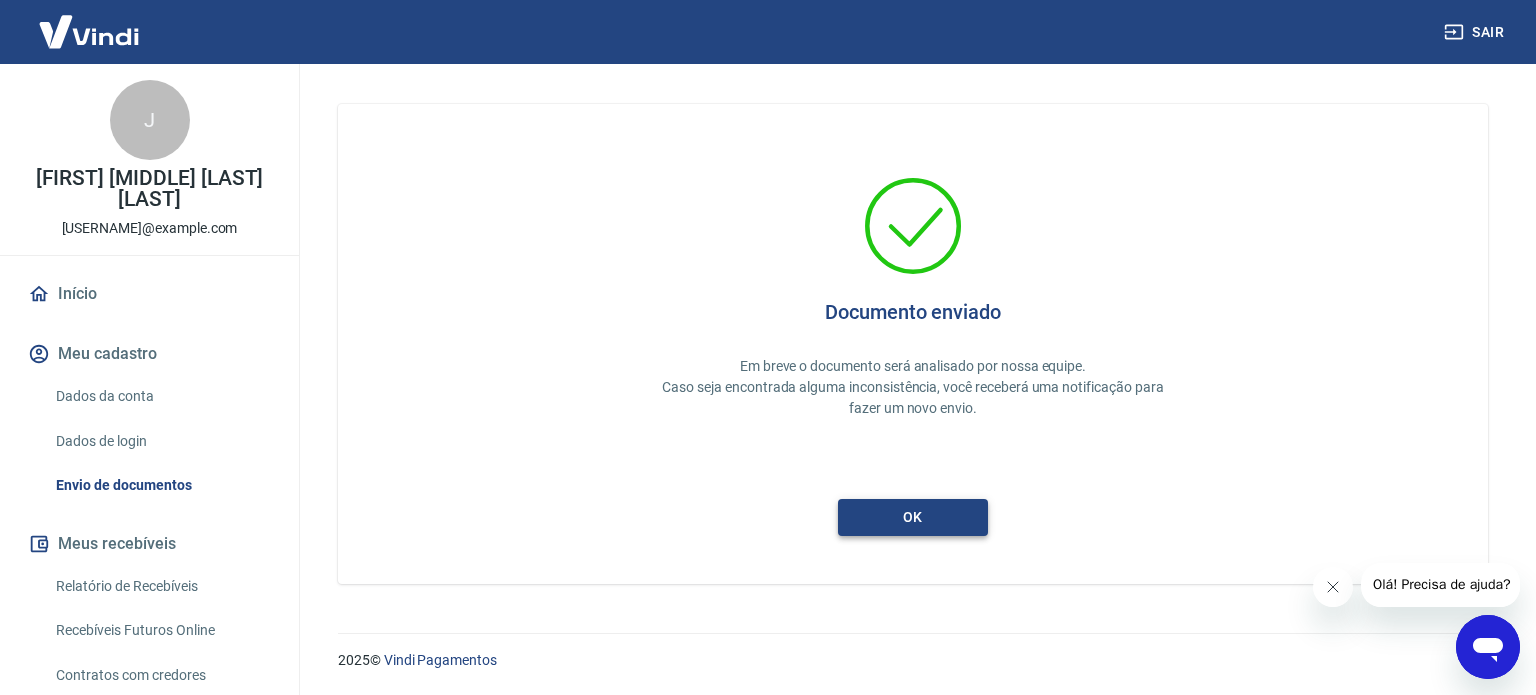 click on "ok" at bounding box center [913, 517] 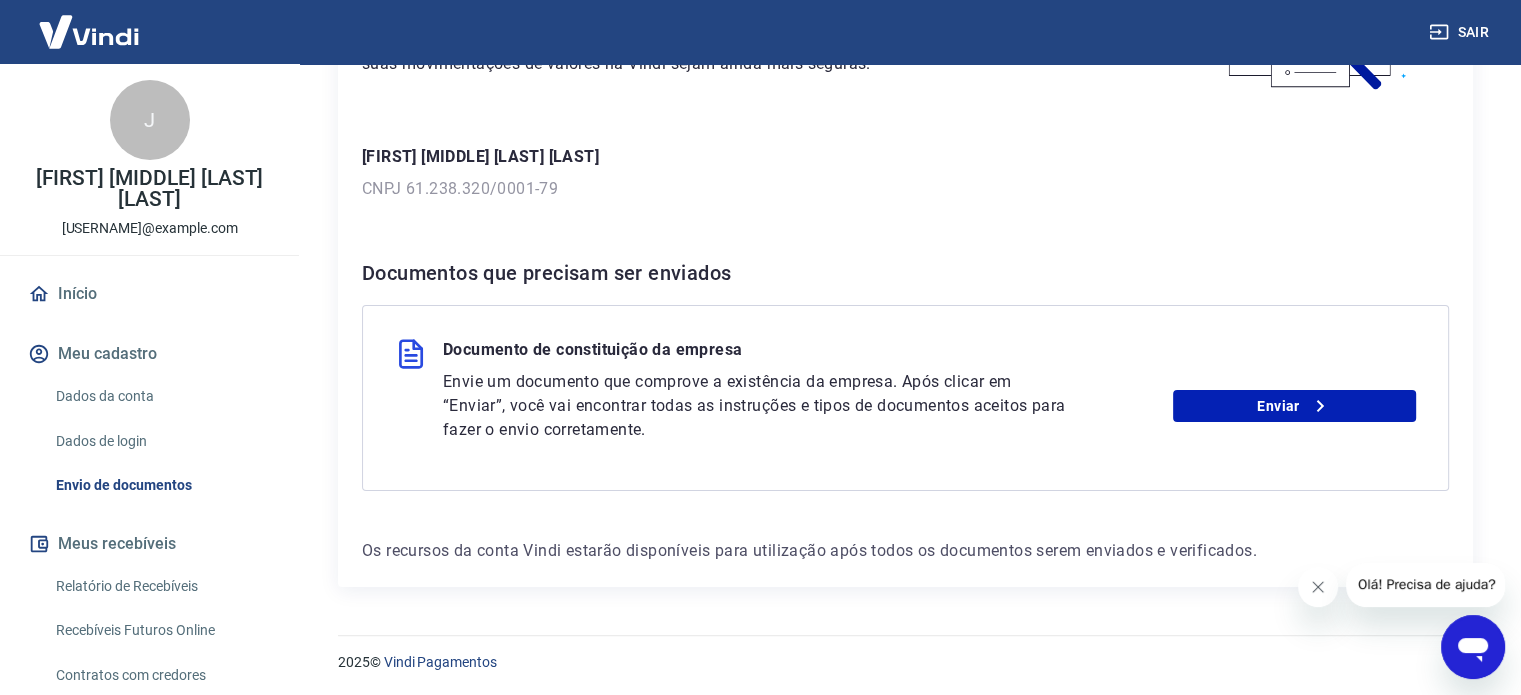 scroll, scrollTop: 229, scrollLeft: 0, axis: vertical 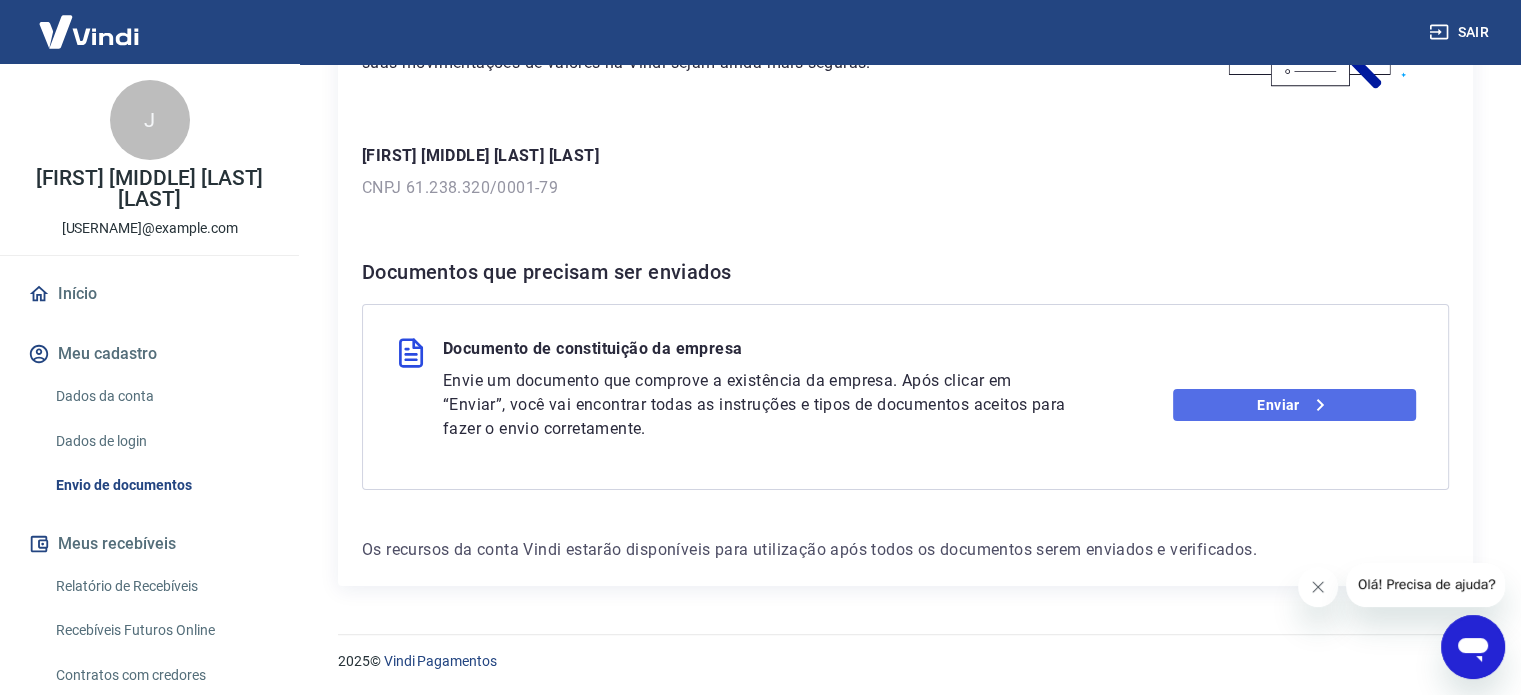 click on "Enviar" at bounding box center [1294, 405] 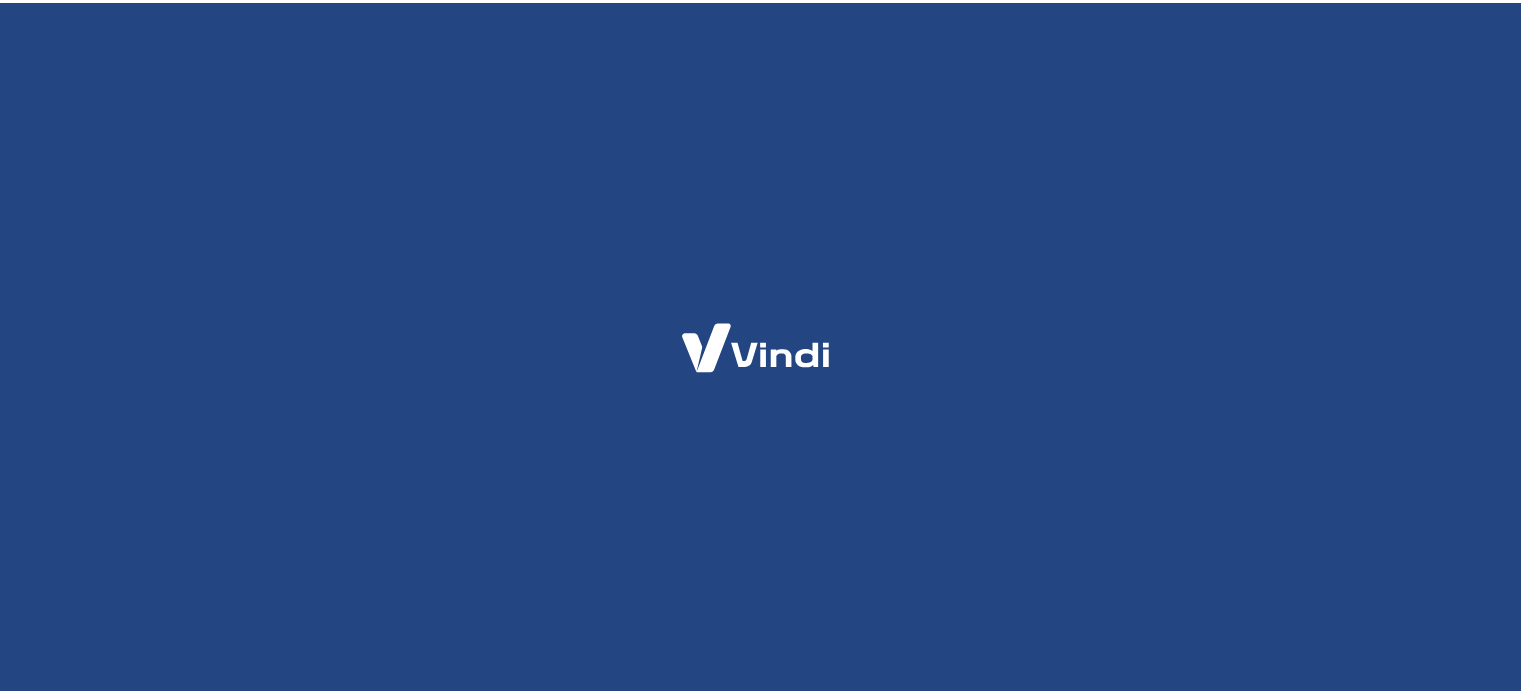 scroll, scrollTop: 0, scrollLeft: 0, axis: both 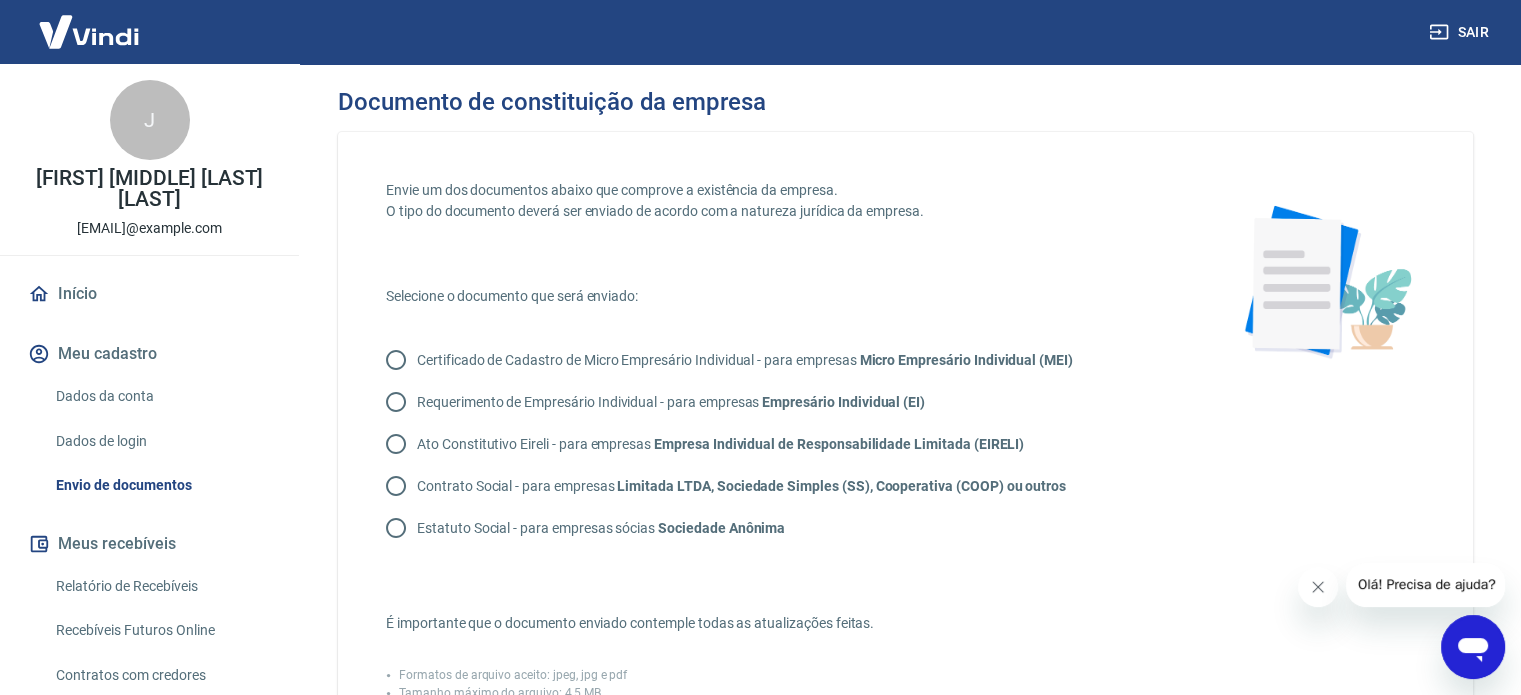 click on "Limitada LTDA, Sociedade Simples (SS), Cooperativa (COOP) ou outros" at bounding box center [841, 486] 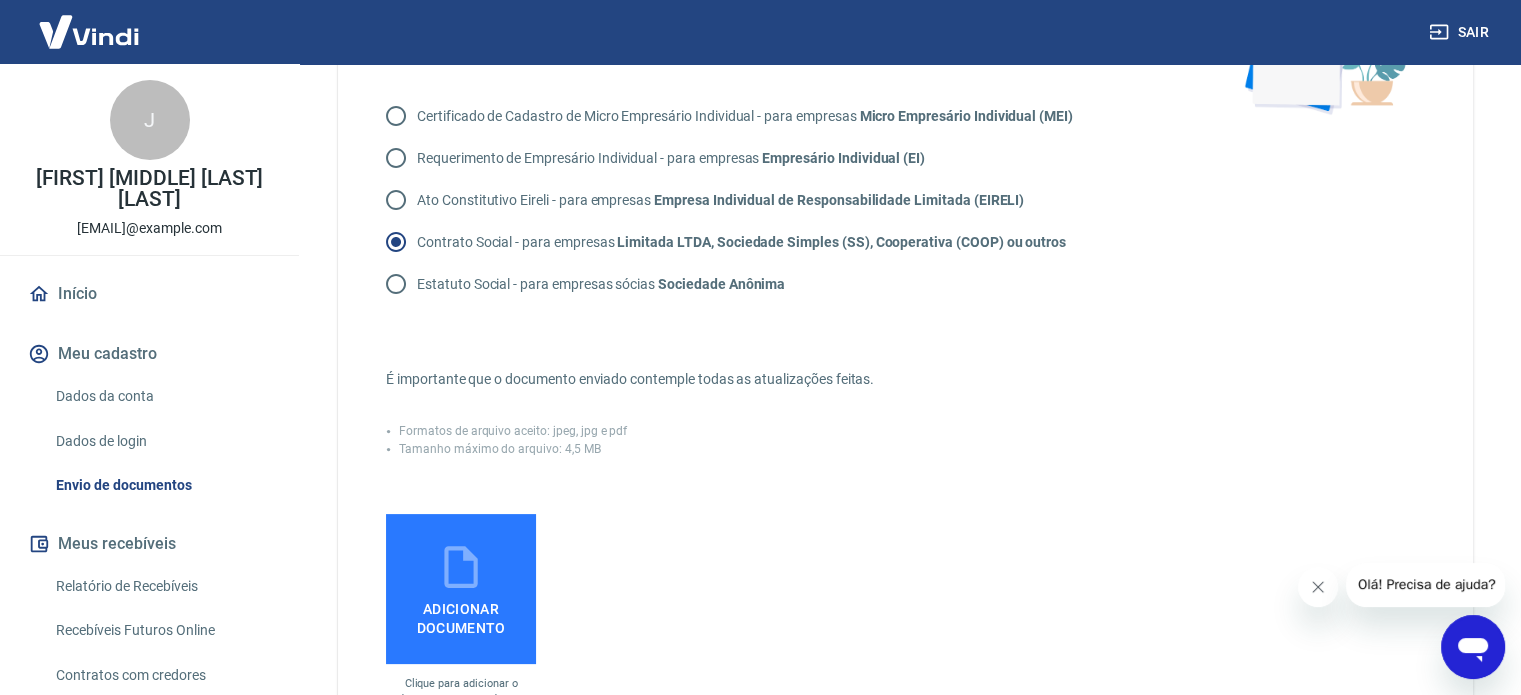 scroll, scrollTop: 300, scrollLeft: 0, axis: vertical 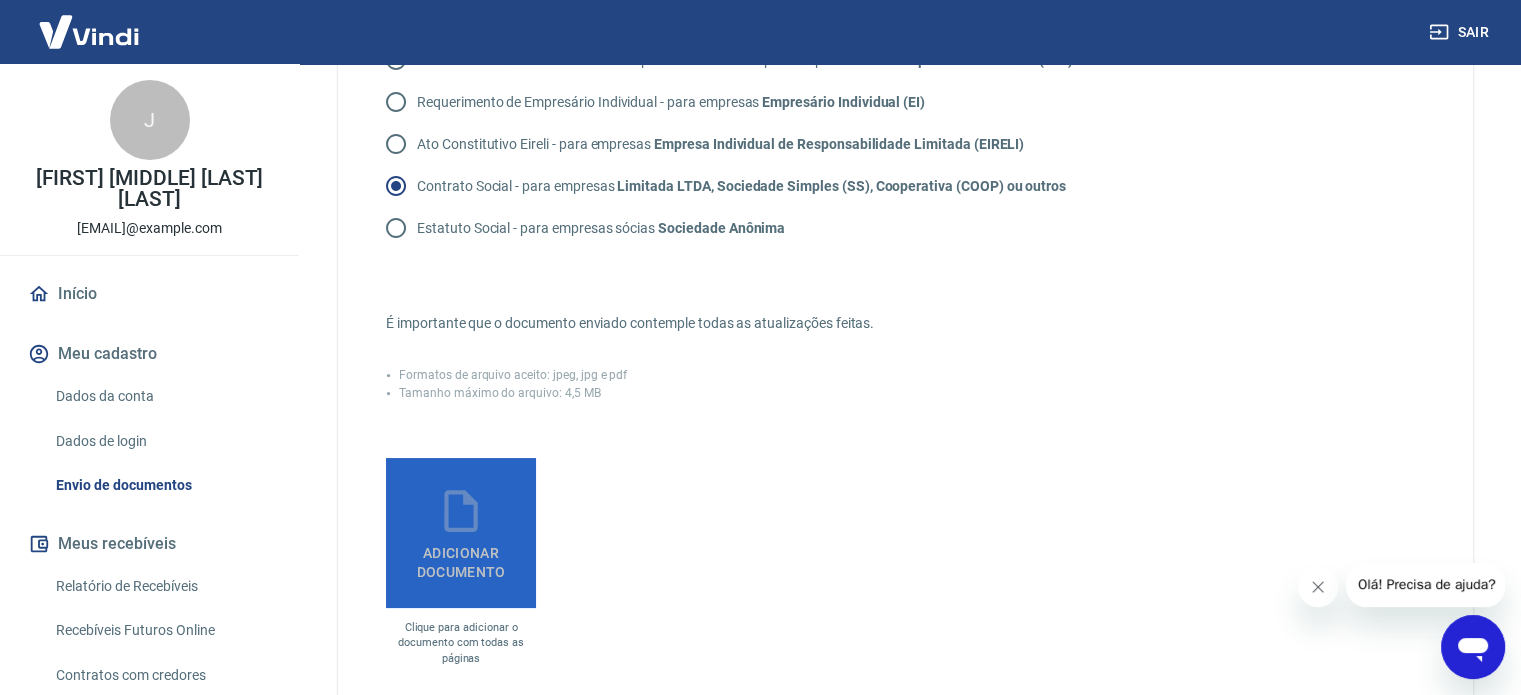 click 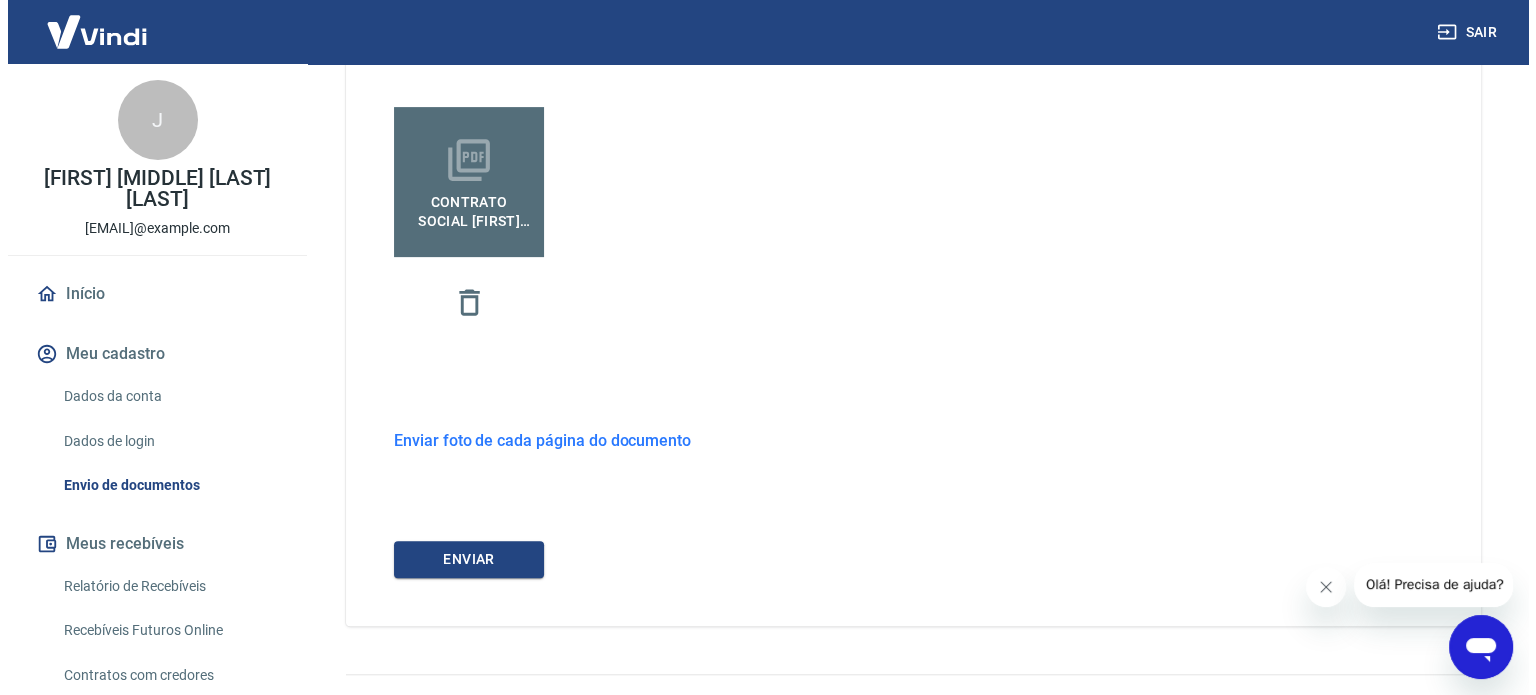 scroll, scrollTop: 691, scrollLeft: 0, axis: vertical 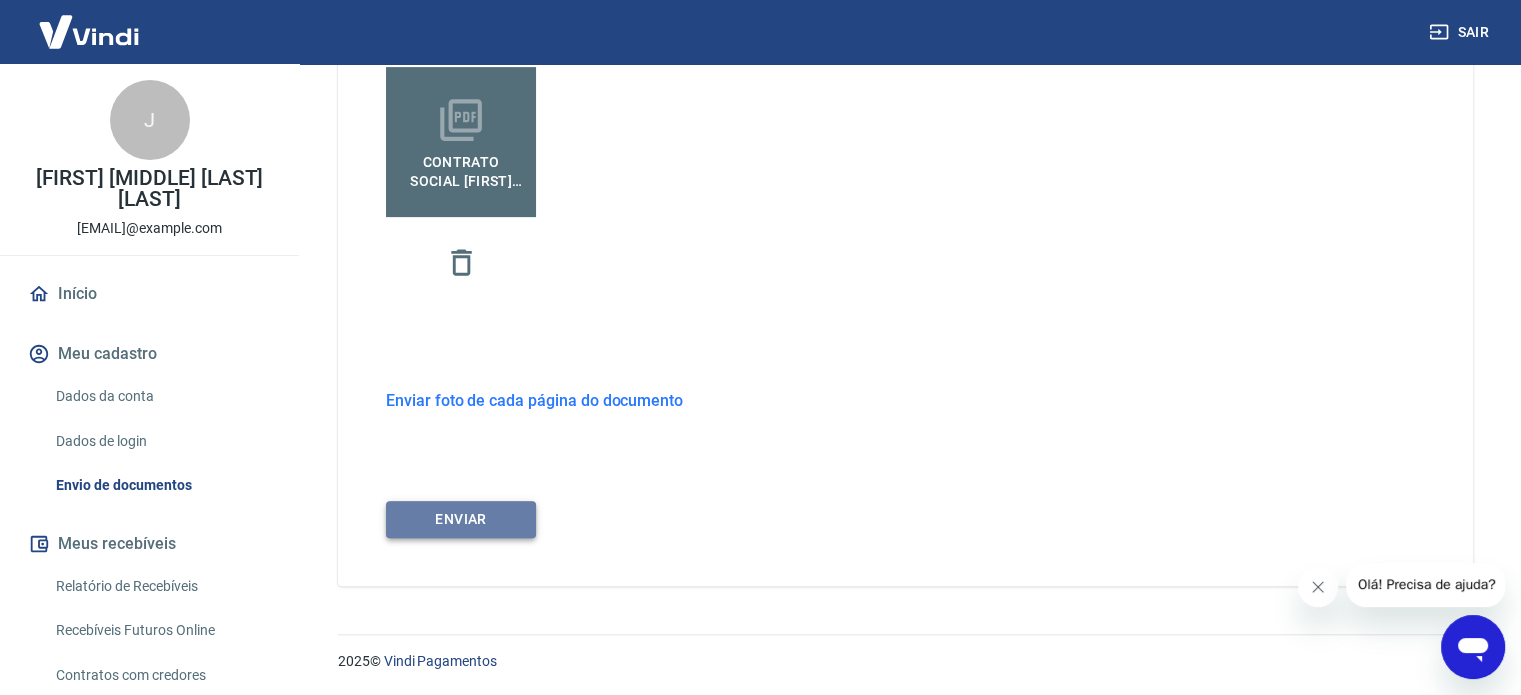 click on "ENVIAR" at bounding box center (461, 519) 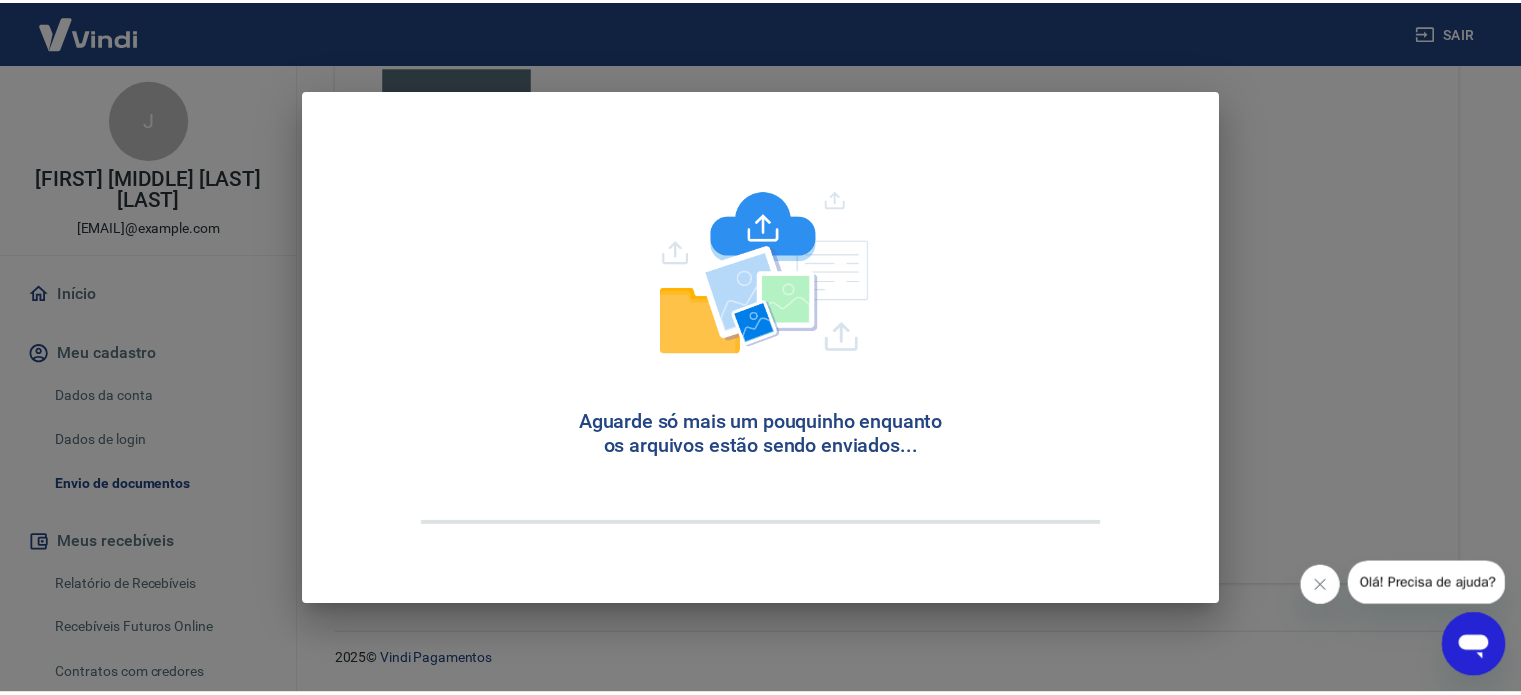 scroll, scrollTop: 0, scrollLeft: 0, axis: both 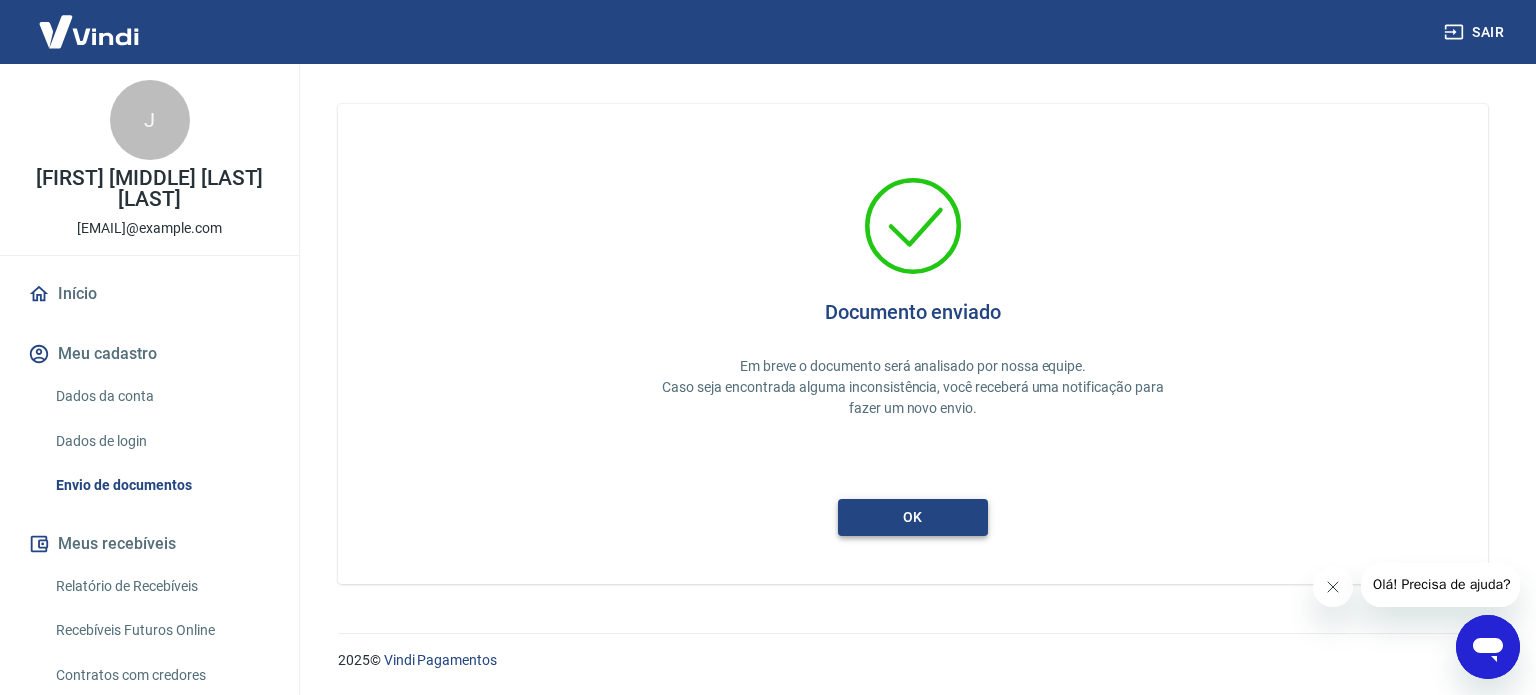 click on "ok" at bounding box center [913, 517] 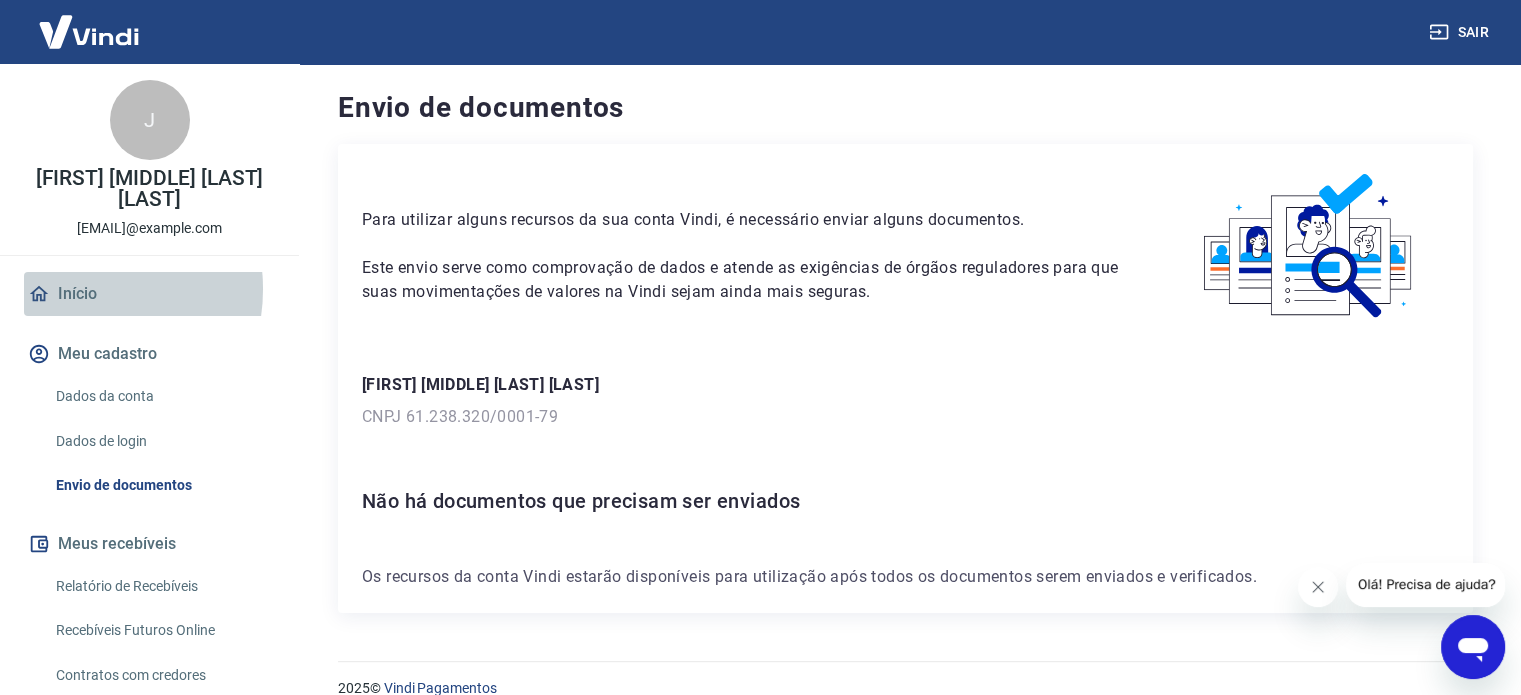 click on "Início" at bounding box center (149, 294) 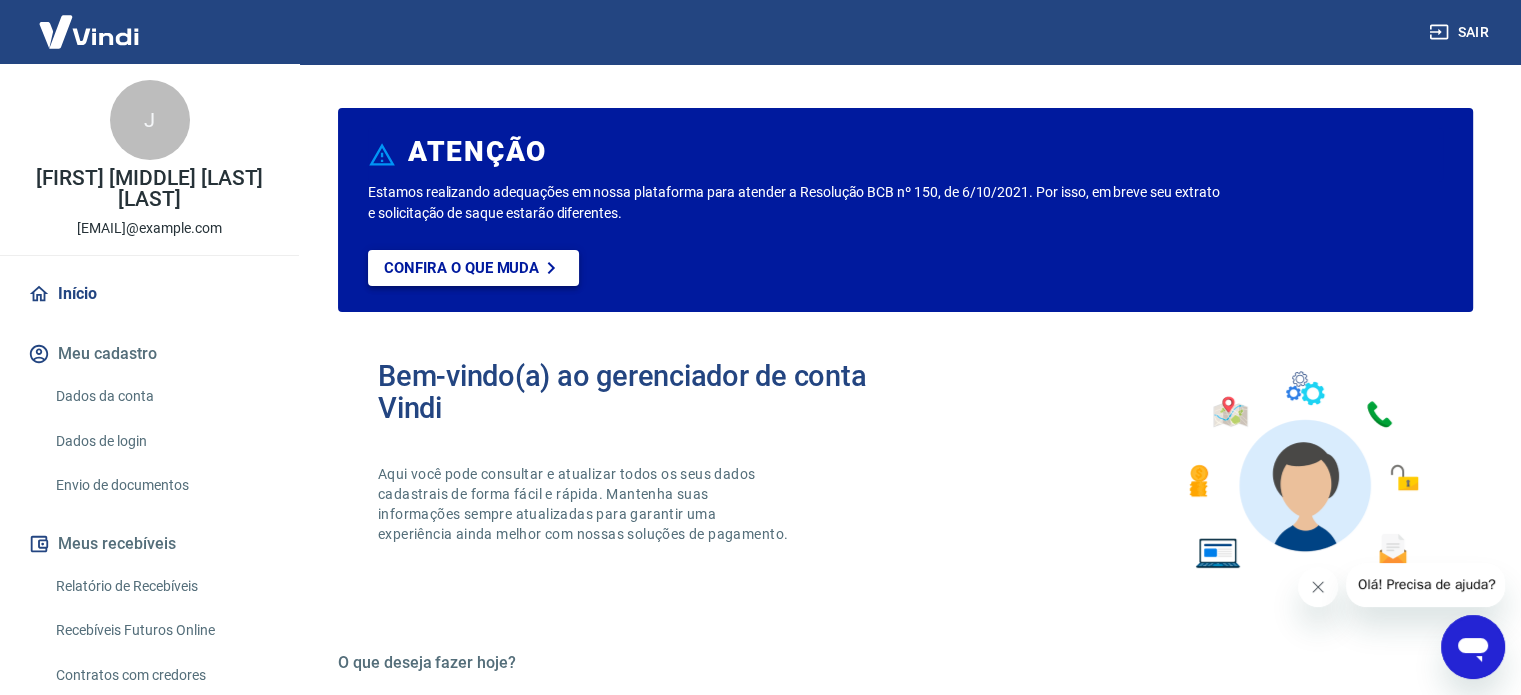 click on "Confira o que muda" at bounding box center [461, 268] 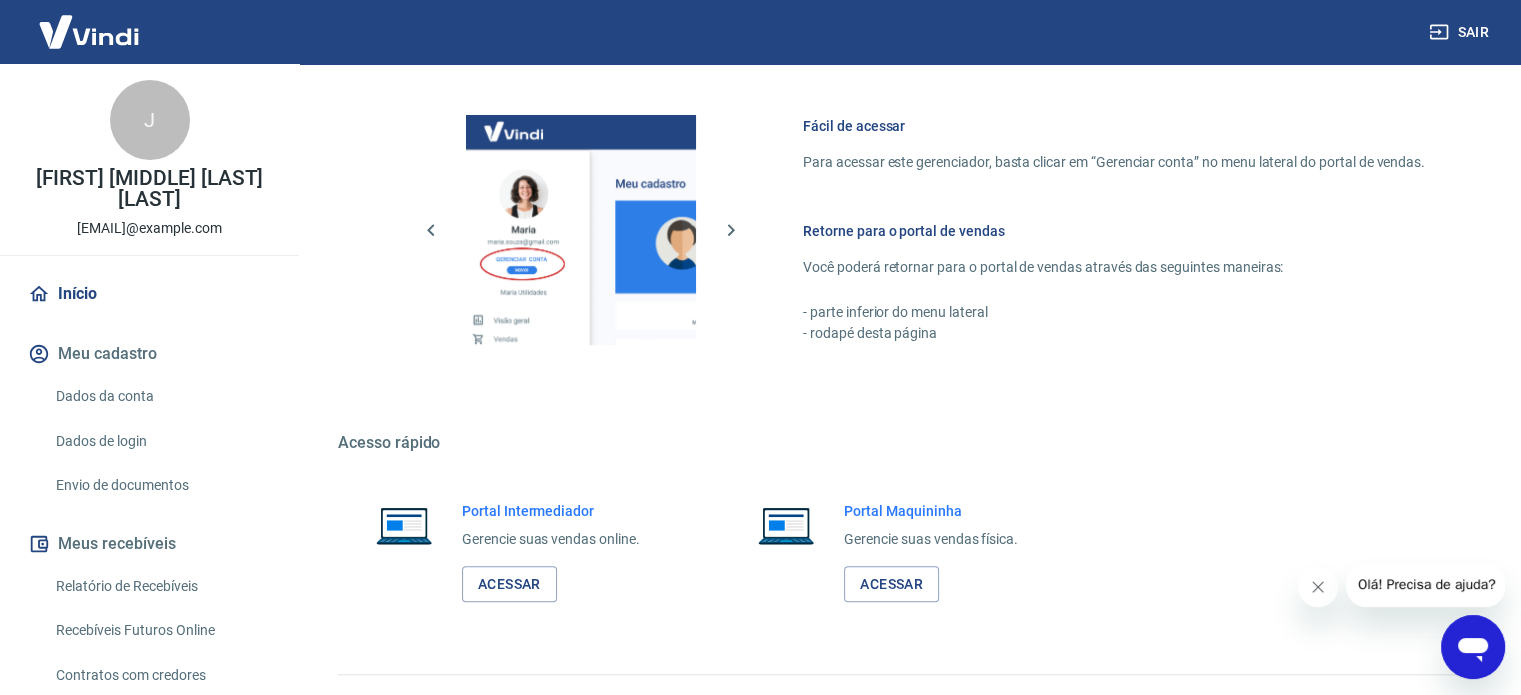 scroll, scrollTop: 1091, scrollLeft: 0, axis: vertical 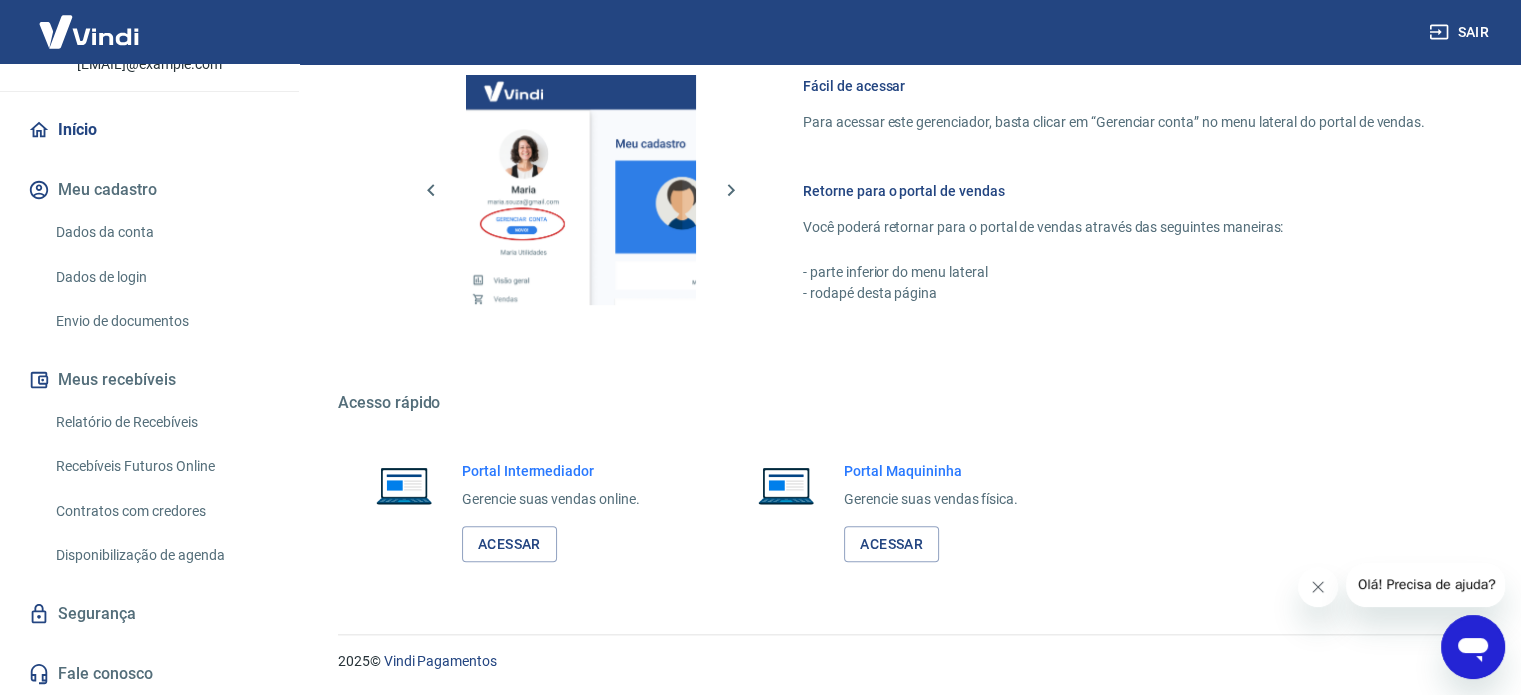 click on "Recebíveis Futuros Online" at bounding box center [161, 466] 